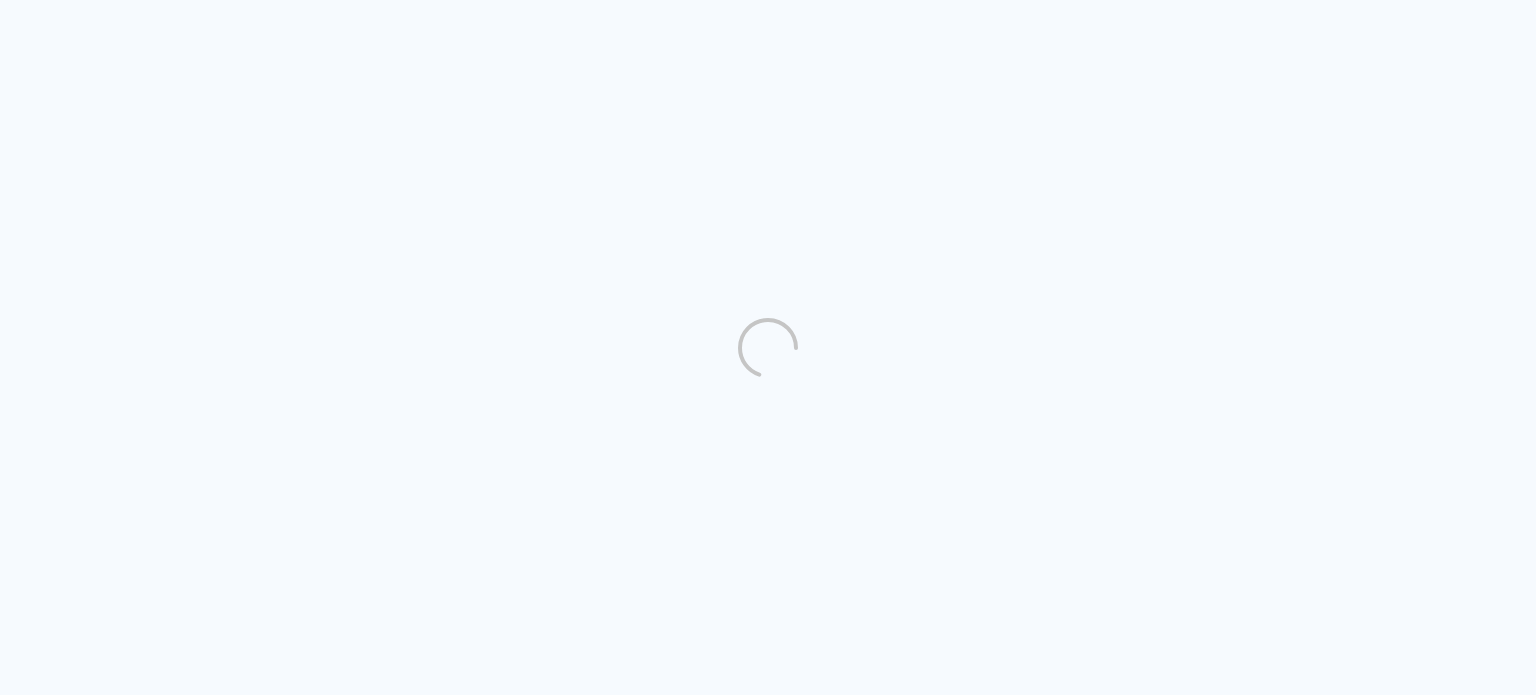 scroll, scrollTop: 0, scrollLeft: 0, axis: both 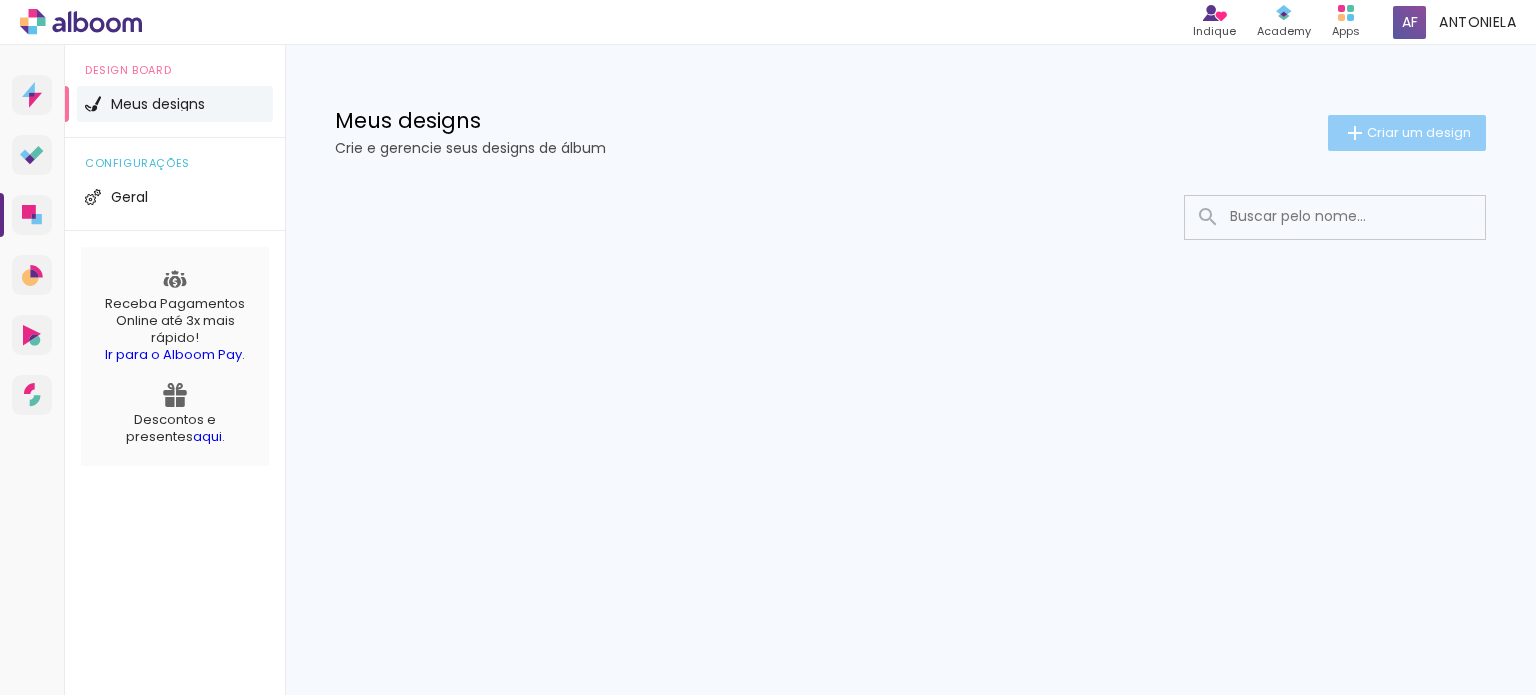 click on "Criar um design" 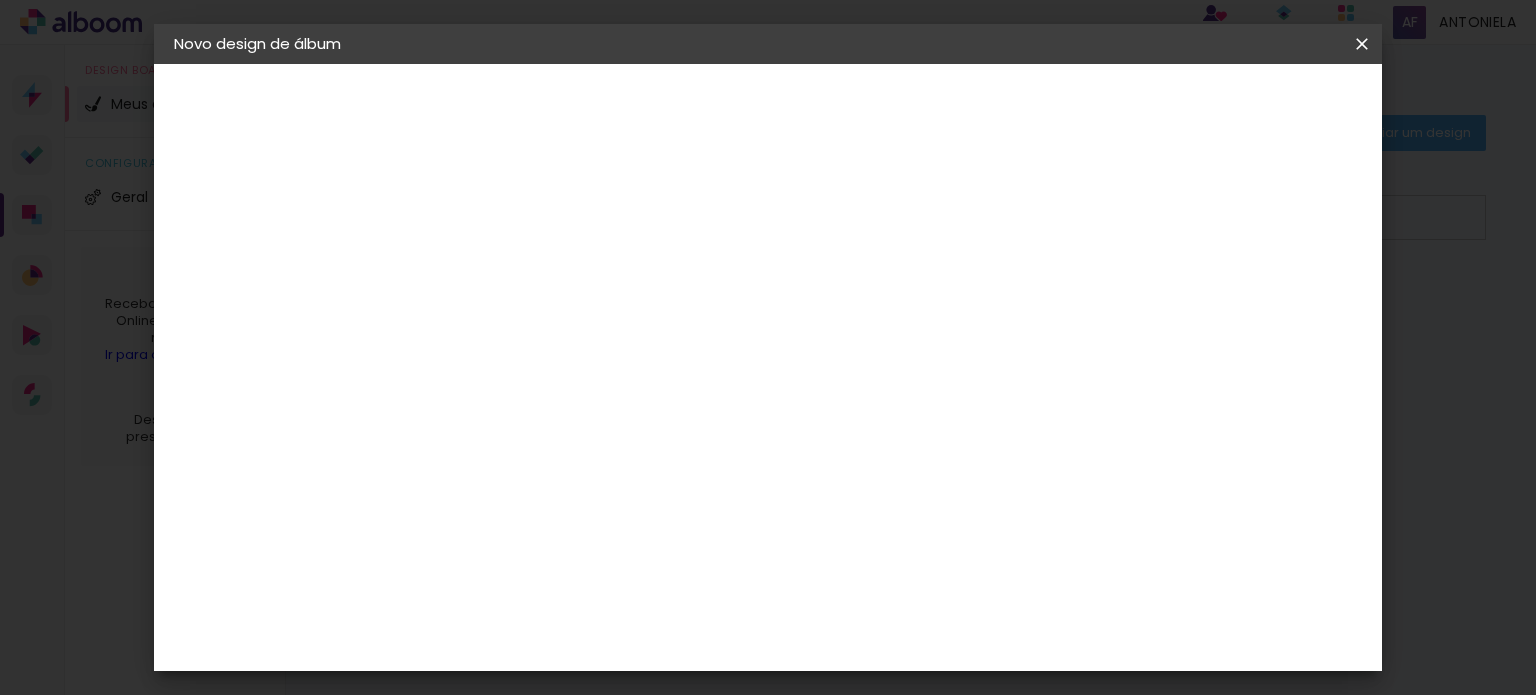 click at bounding box center (501, 268) 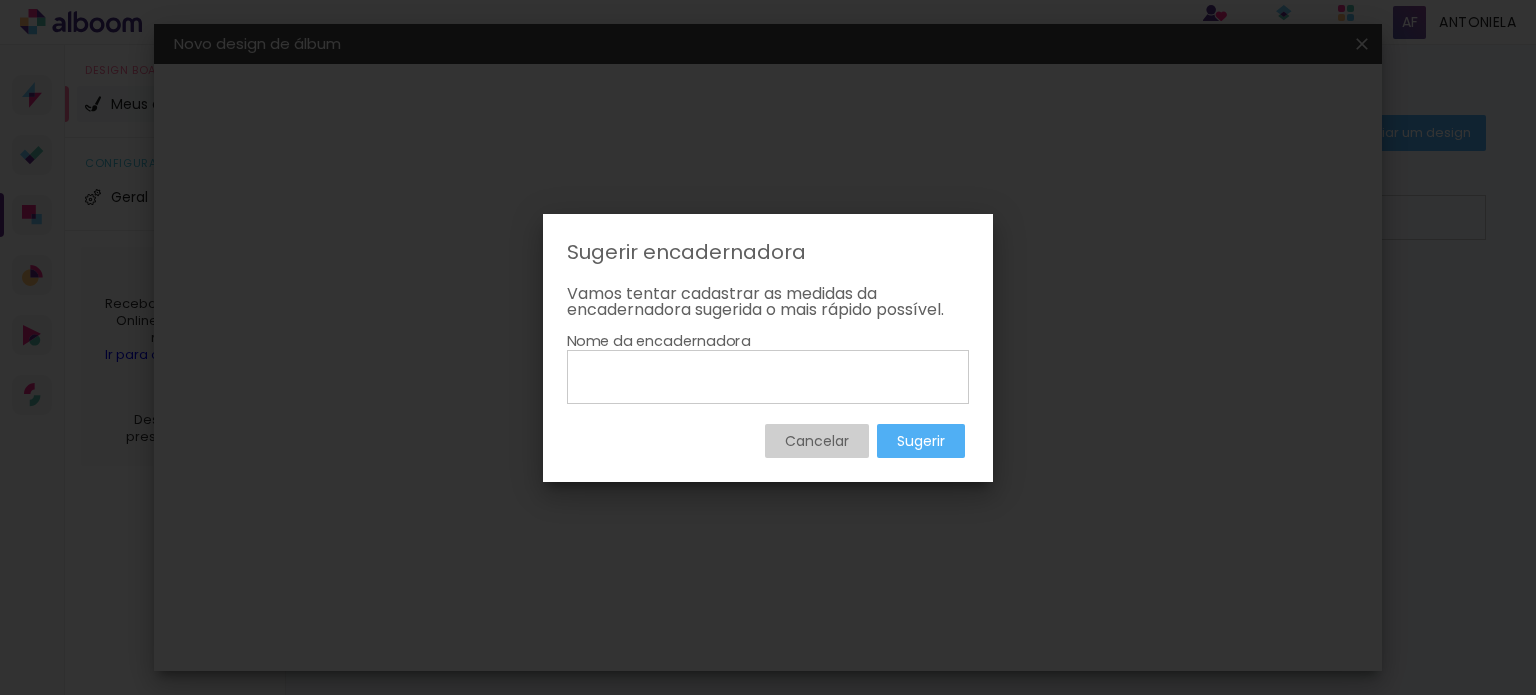 click at bounding box center [768, 376] 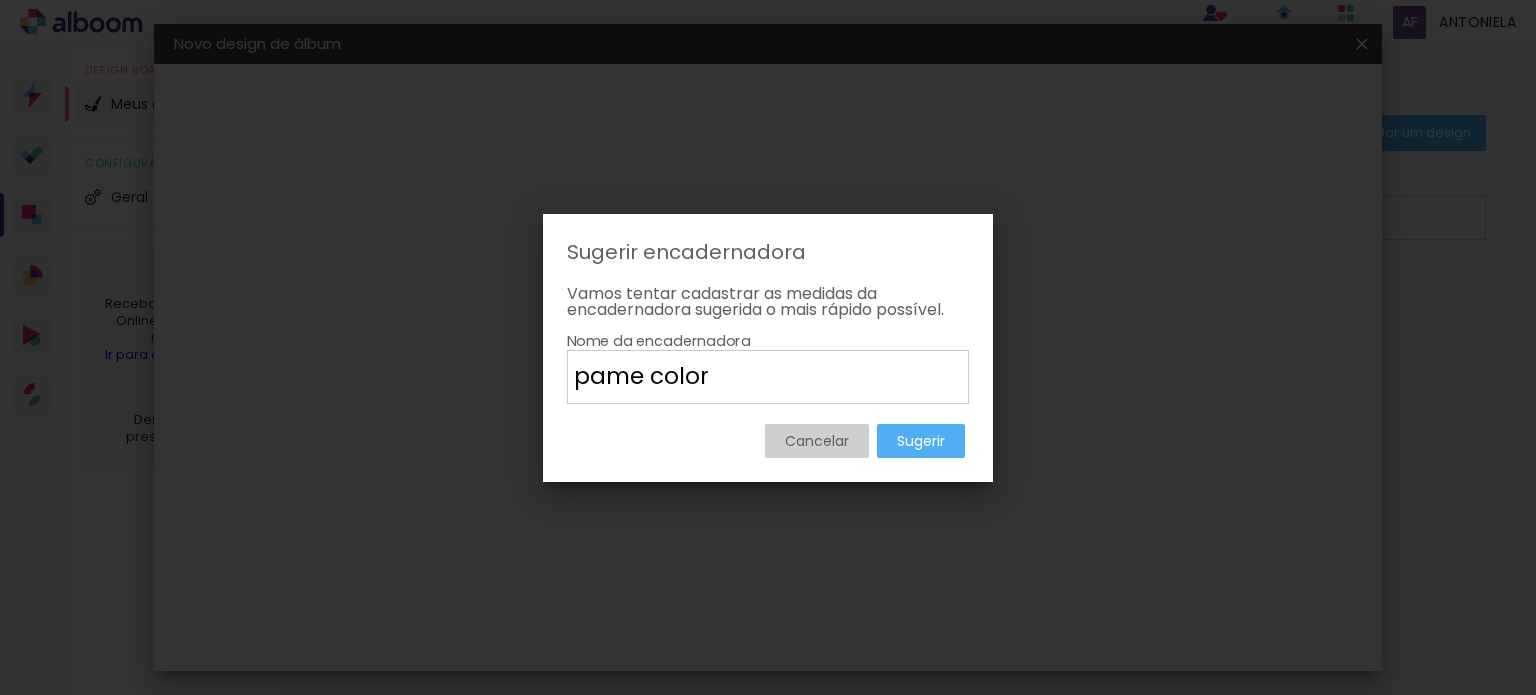 type on "pame color" 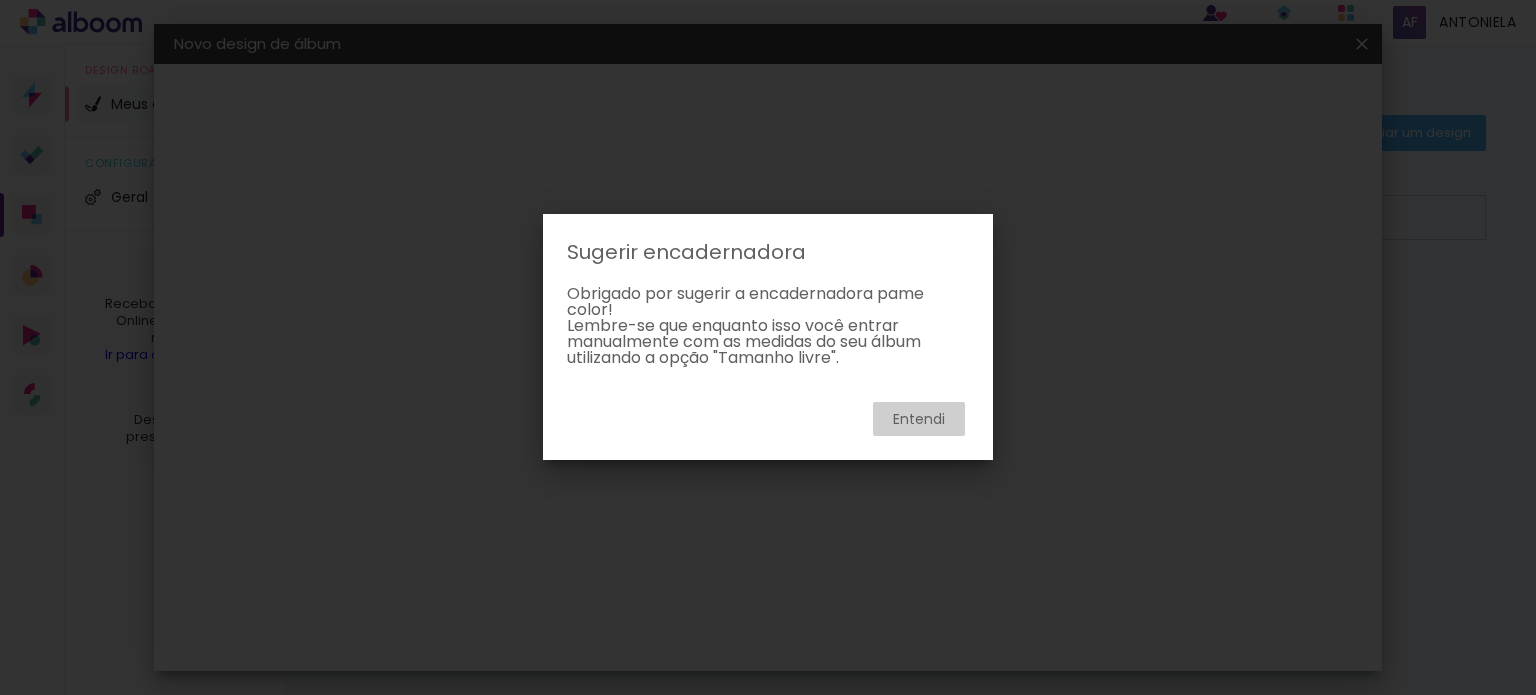 click on "Entendi" at bounding box center [0, 0] 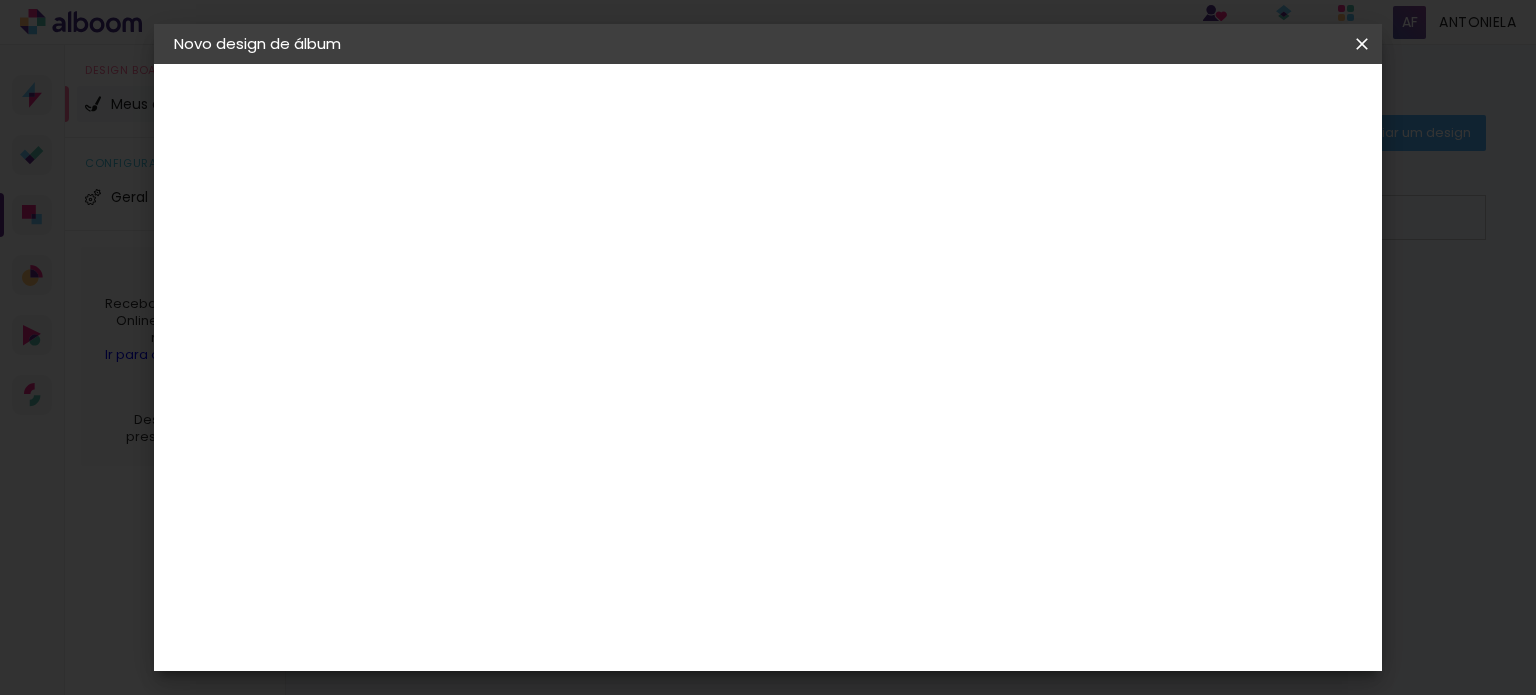 click at bounding box center (552, 380) 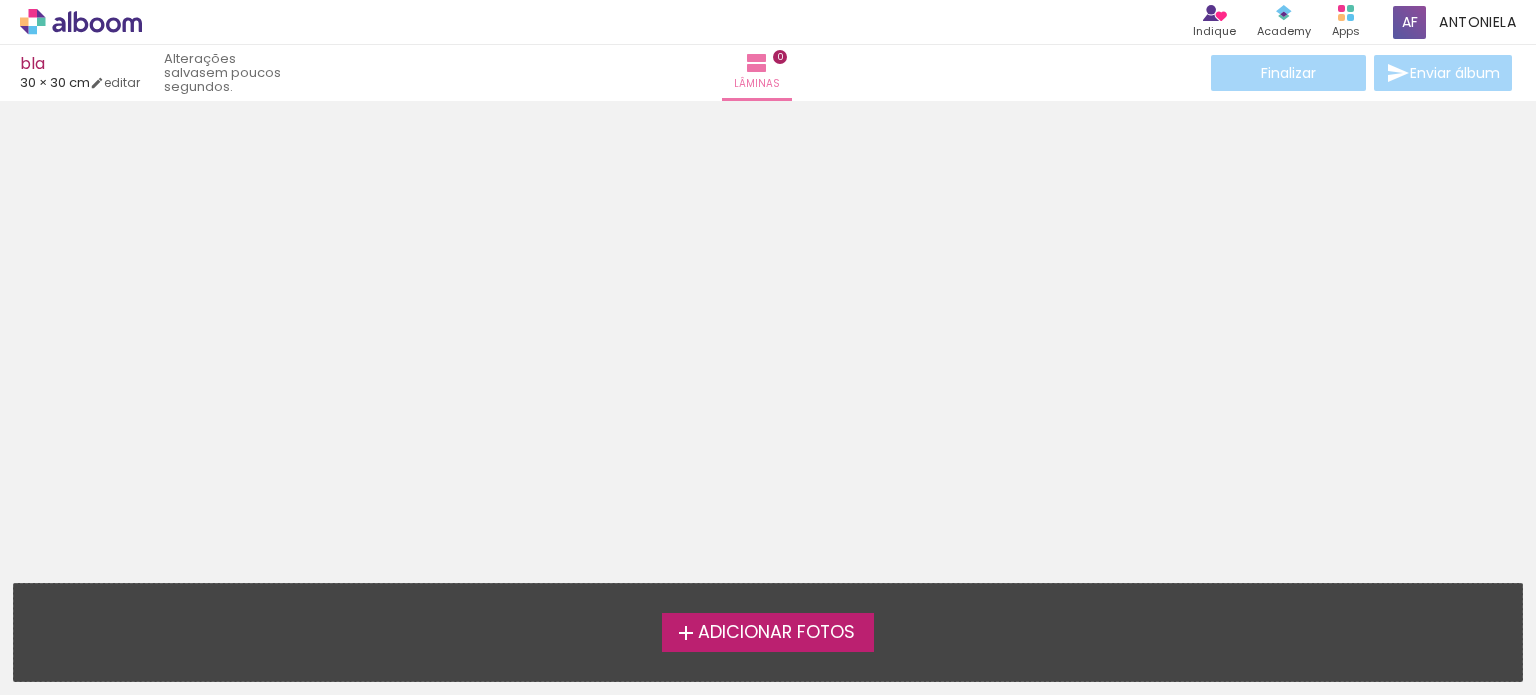 click on "Adicionar Fotos" at bounding box center (776, 633) 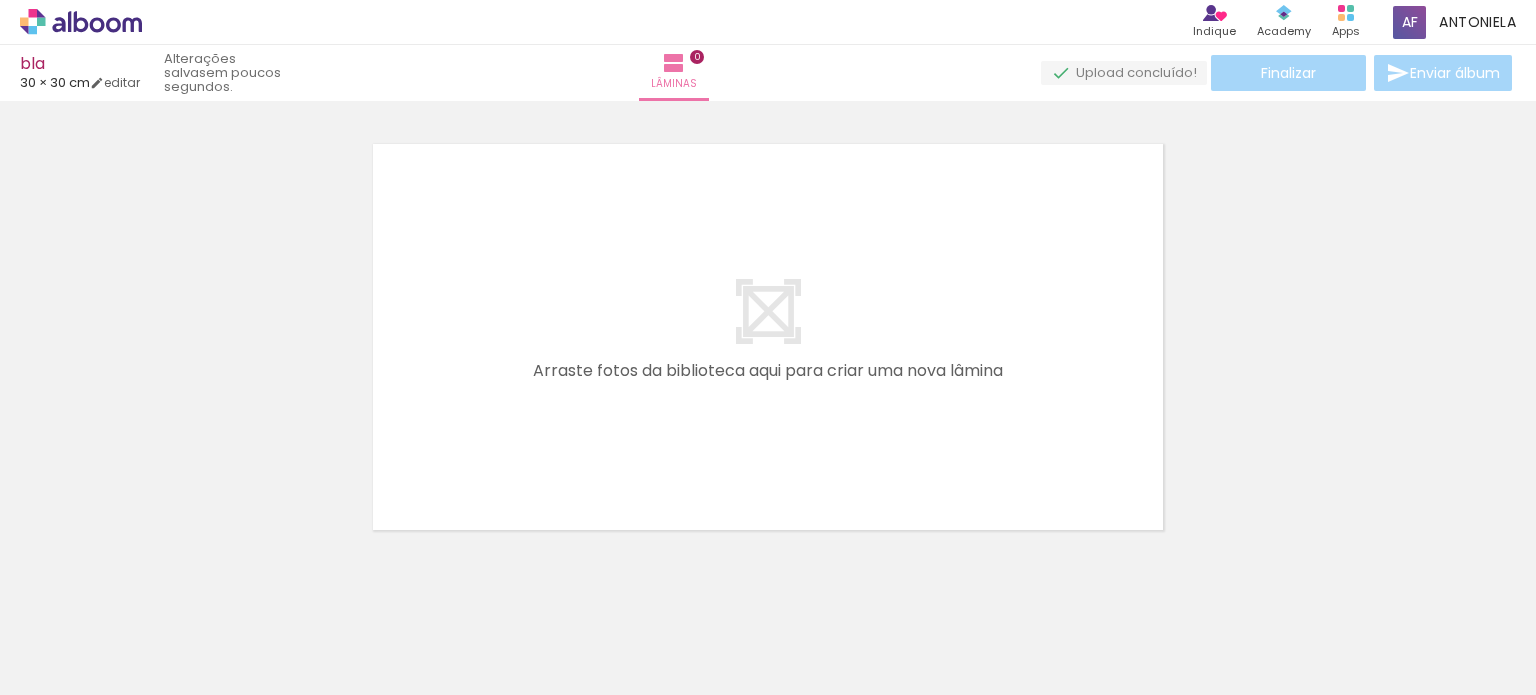 scroll, scrollTop: 25, scrollLeft: 0, axis: vertical 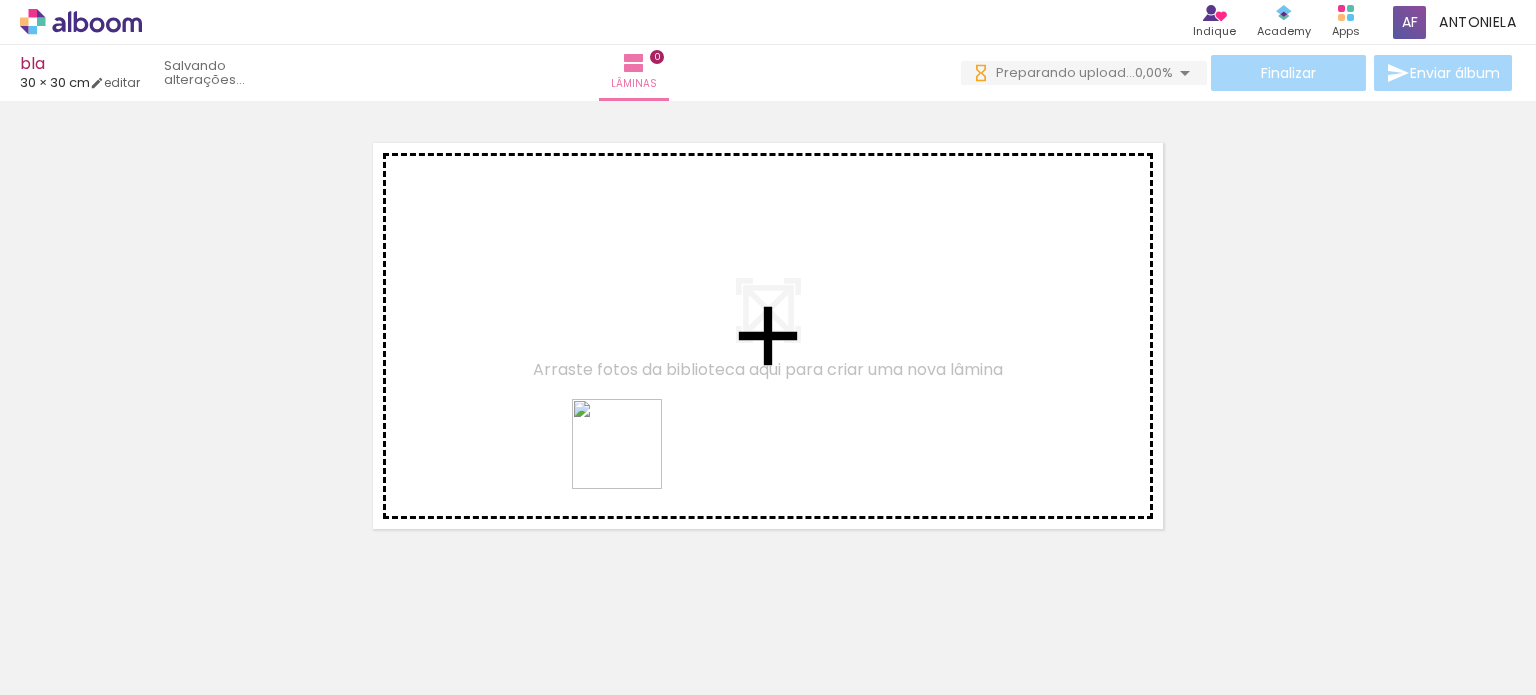 drag, startPoint x: 572, startPoint y: 628, endPoint x: 658, endPoint y: 415, distance: 229.70633 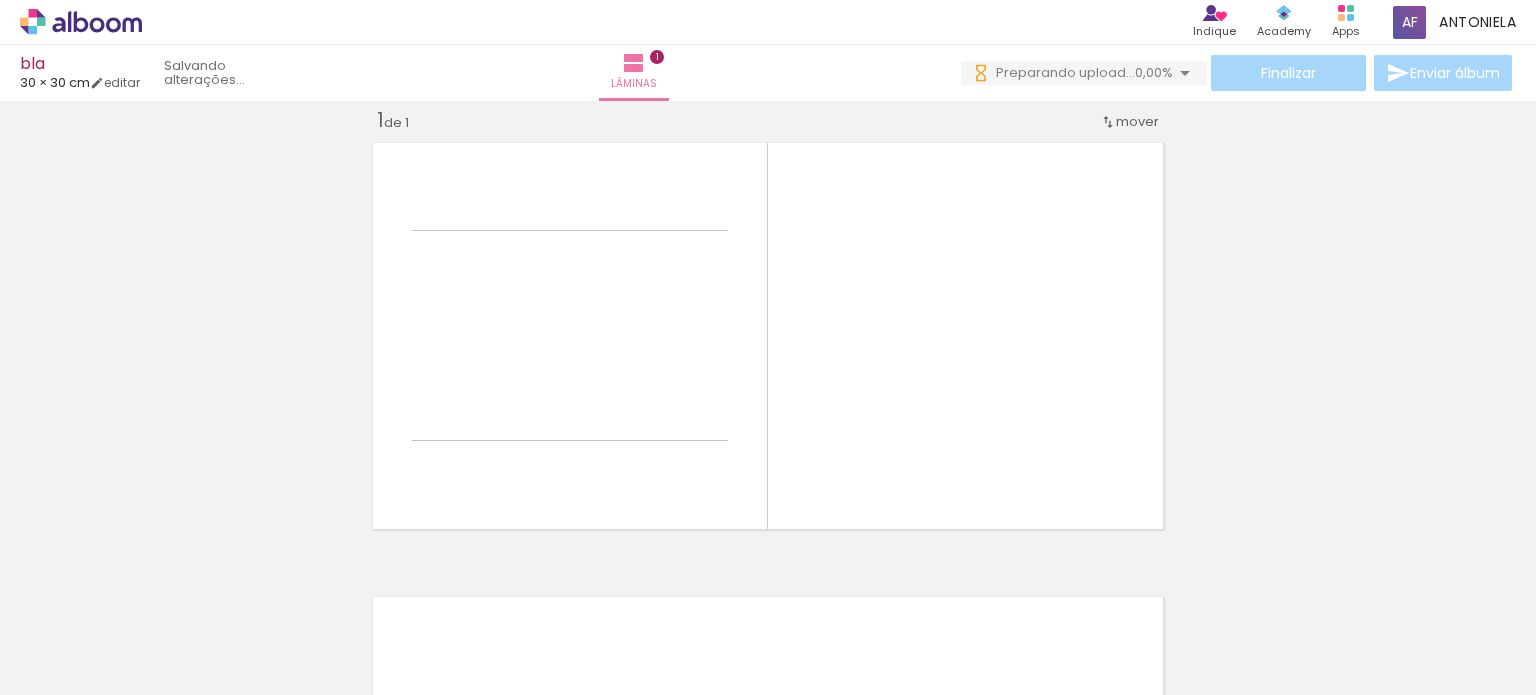 scroll, scrollTop: 25, scrollLeft: 0, axis: vertical 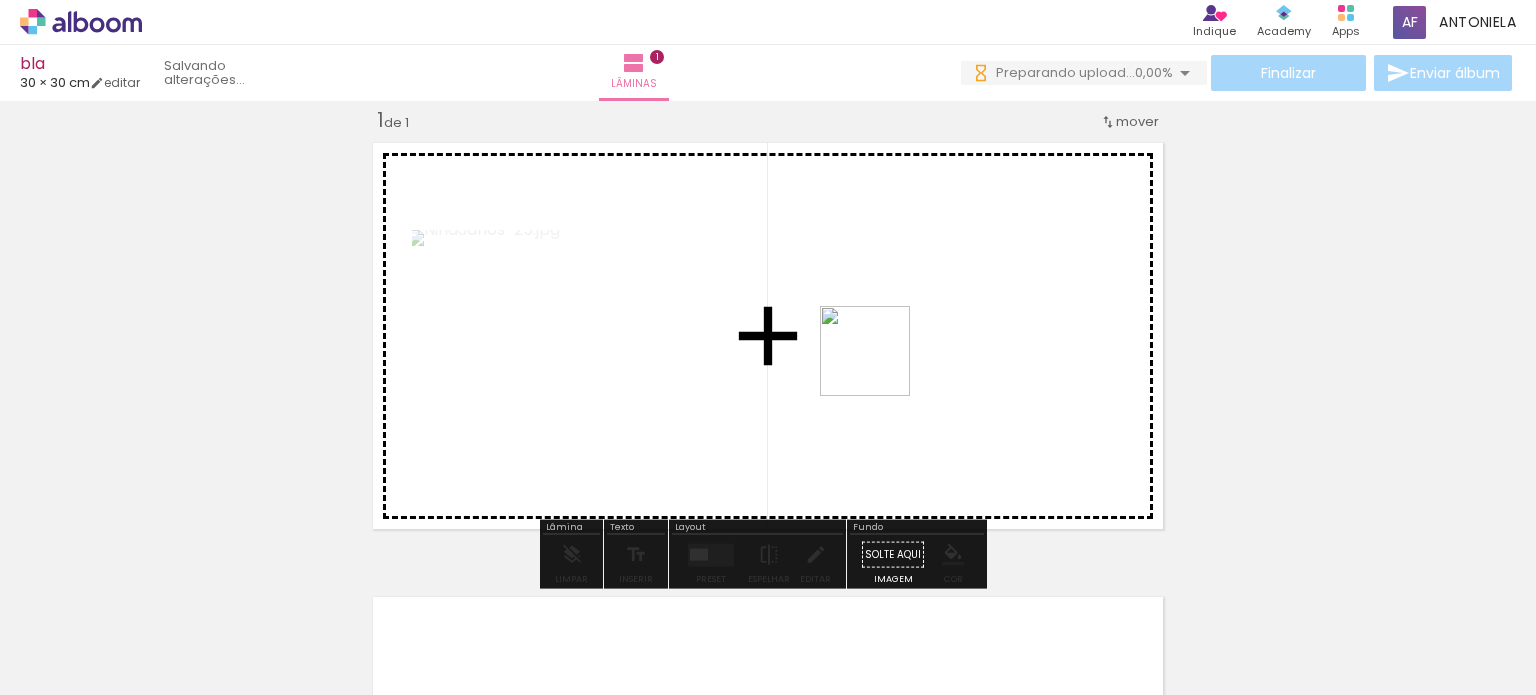 drag, startPoint x: 748, startPoint y: 631, endPoint x: 896, endPoint y: 488, distance: 205.79845 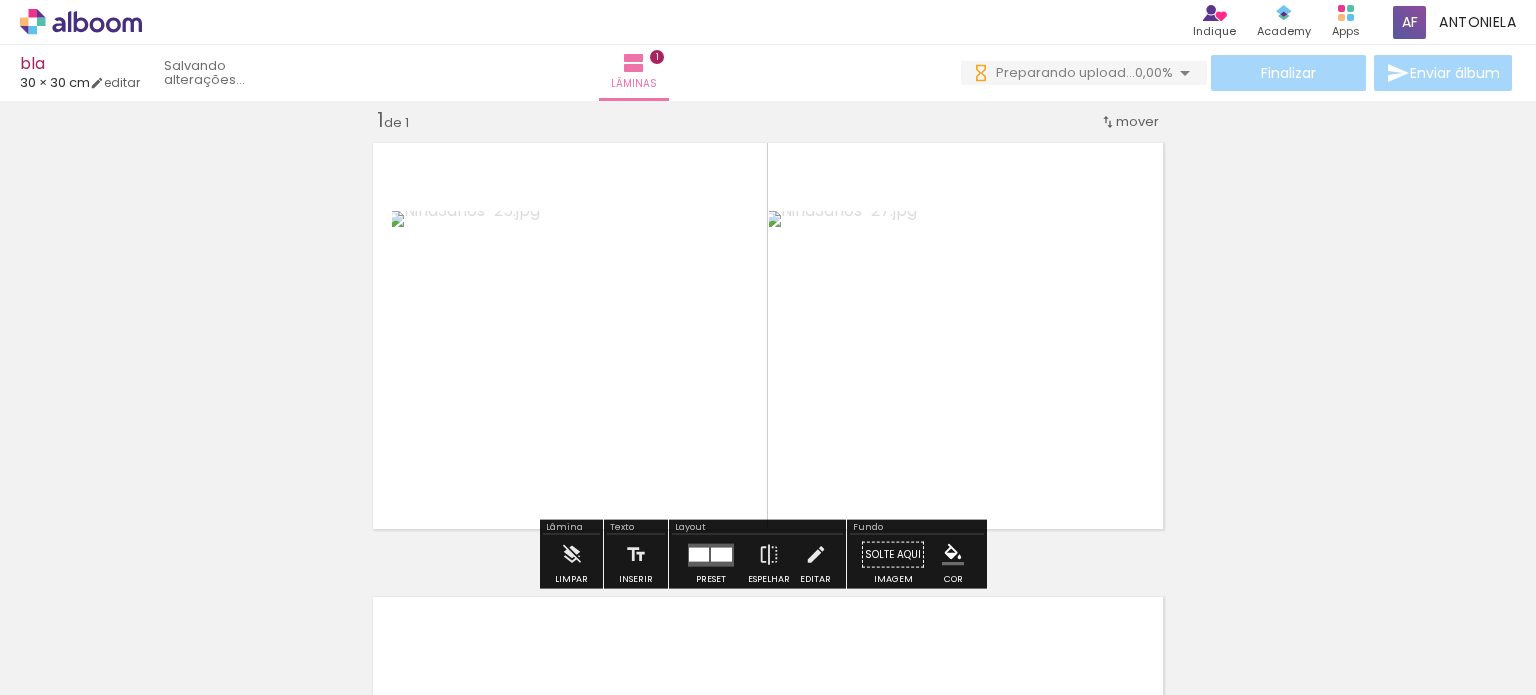 scroll, scrollTop: 0, scrollLeft: 0, axis: both 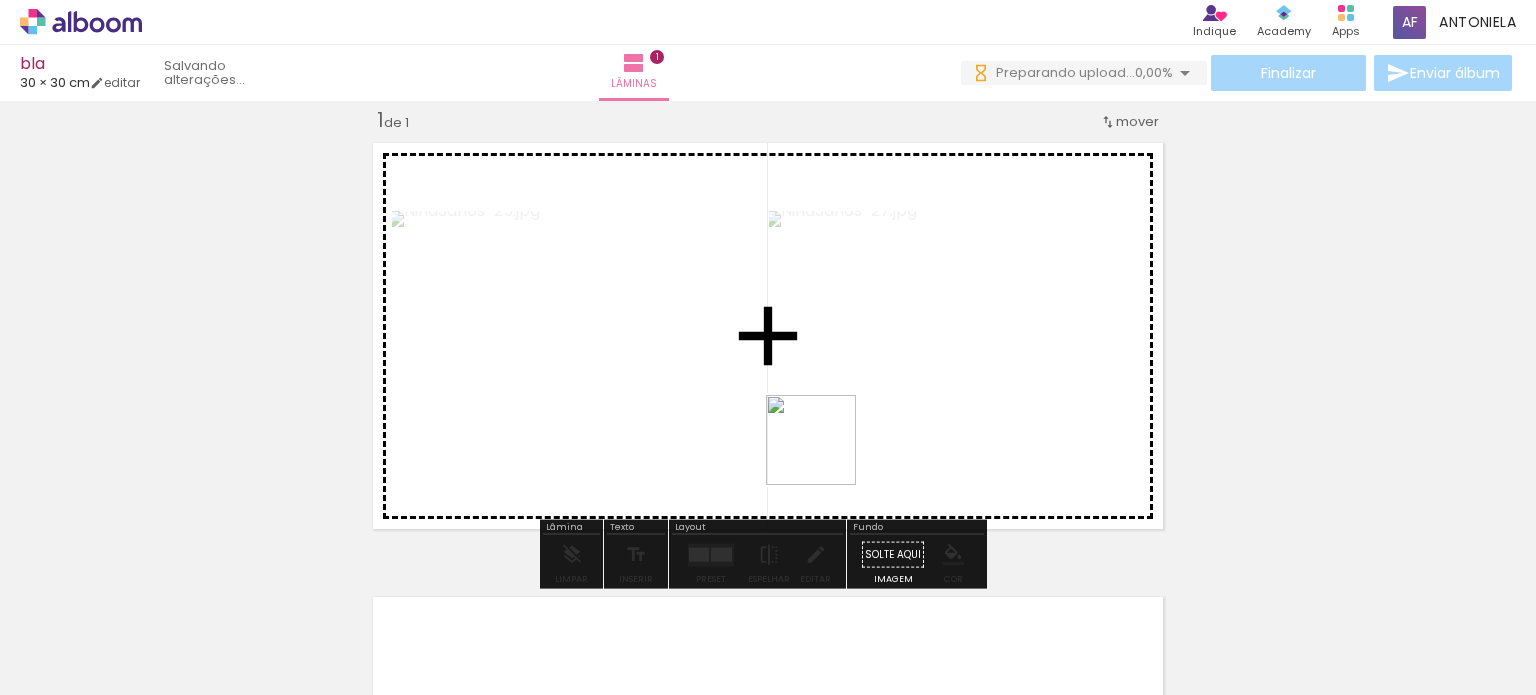 drag, startPoint x: 1115, startPoint y: 643, endPoint x: 796, endPoint y: 414, distance: 392.68564 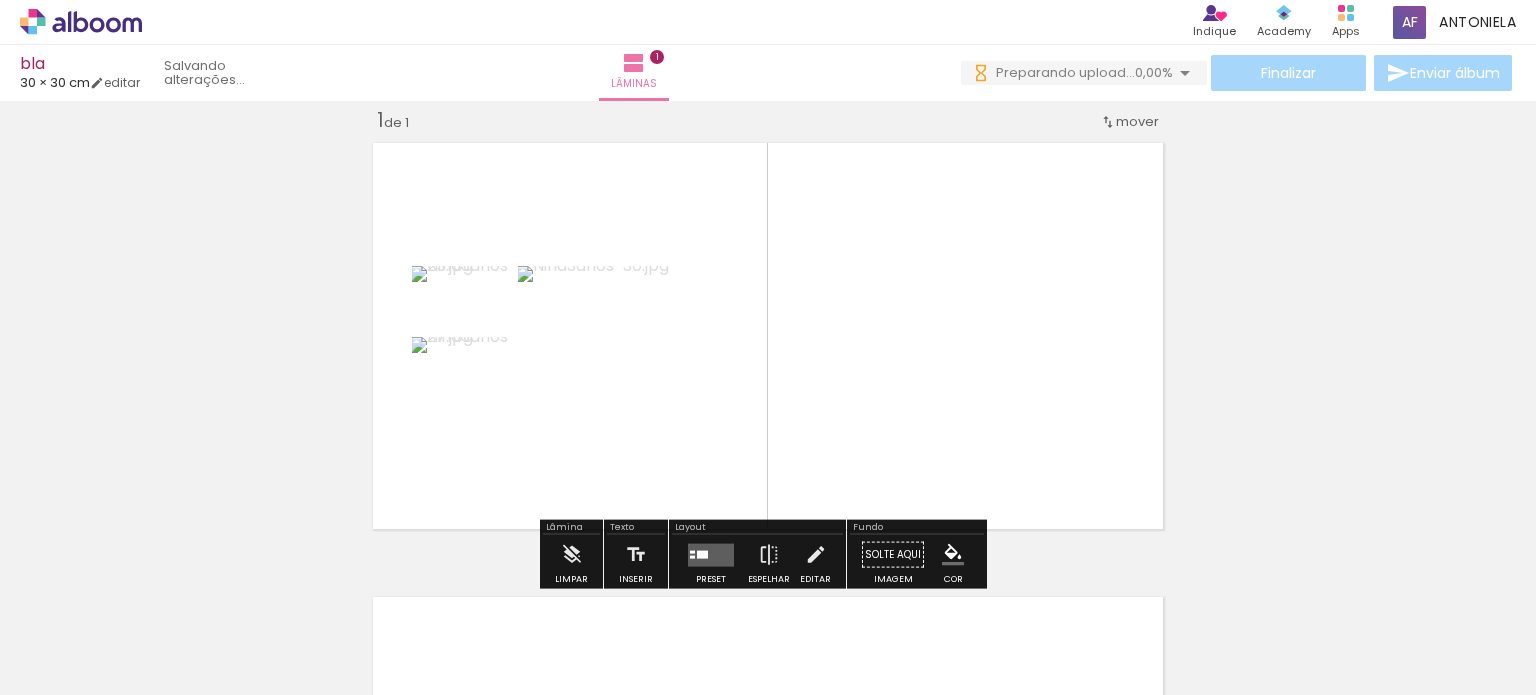 scroll, scrollTop: 0, scrollLeft: 0, axis: both 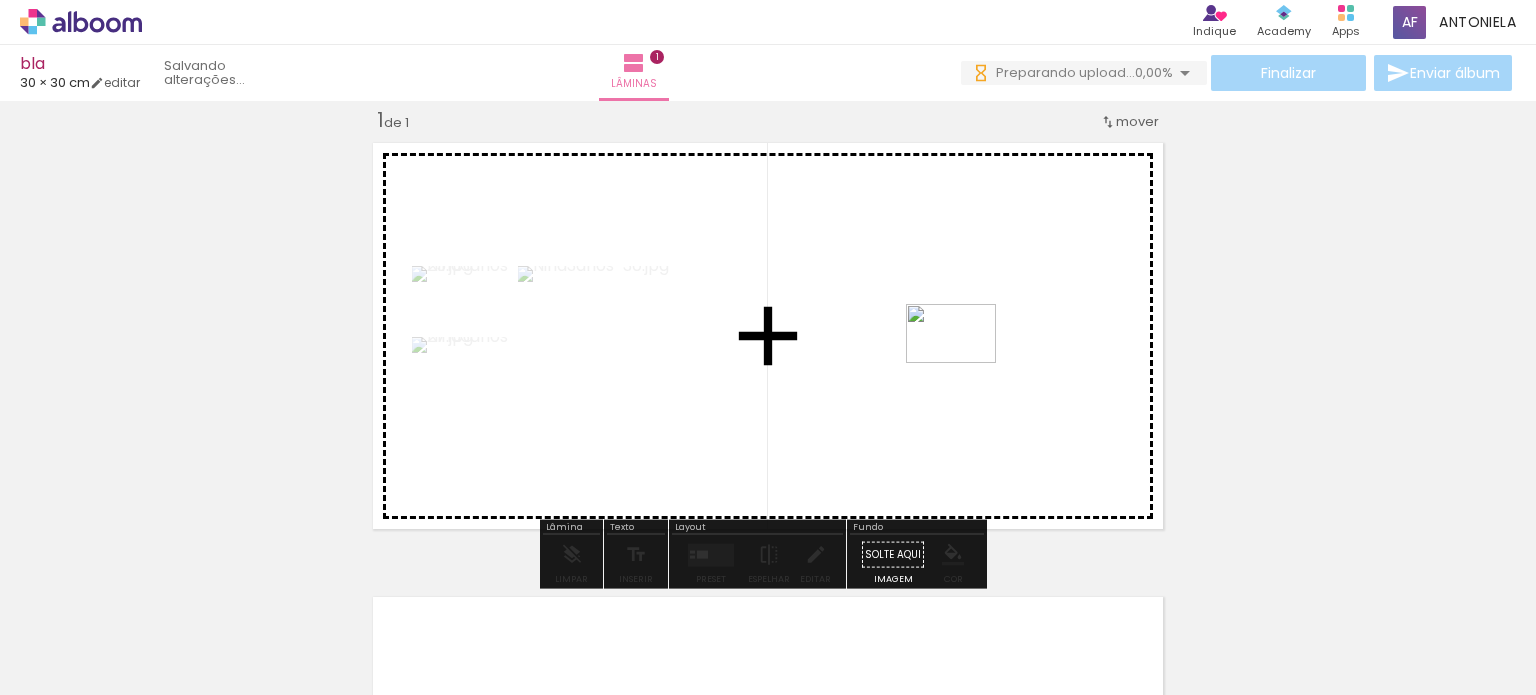 drag, startPoint x: 671, startPoint y: 640, endPoint x: 965, endPoint y: 361, distance: 405.311 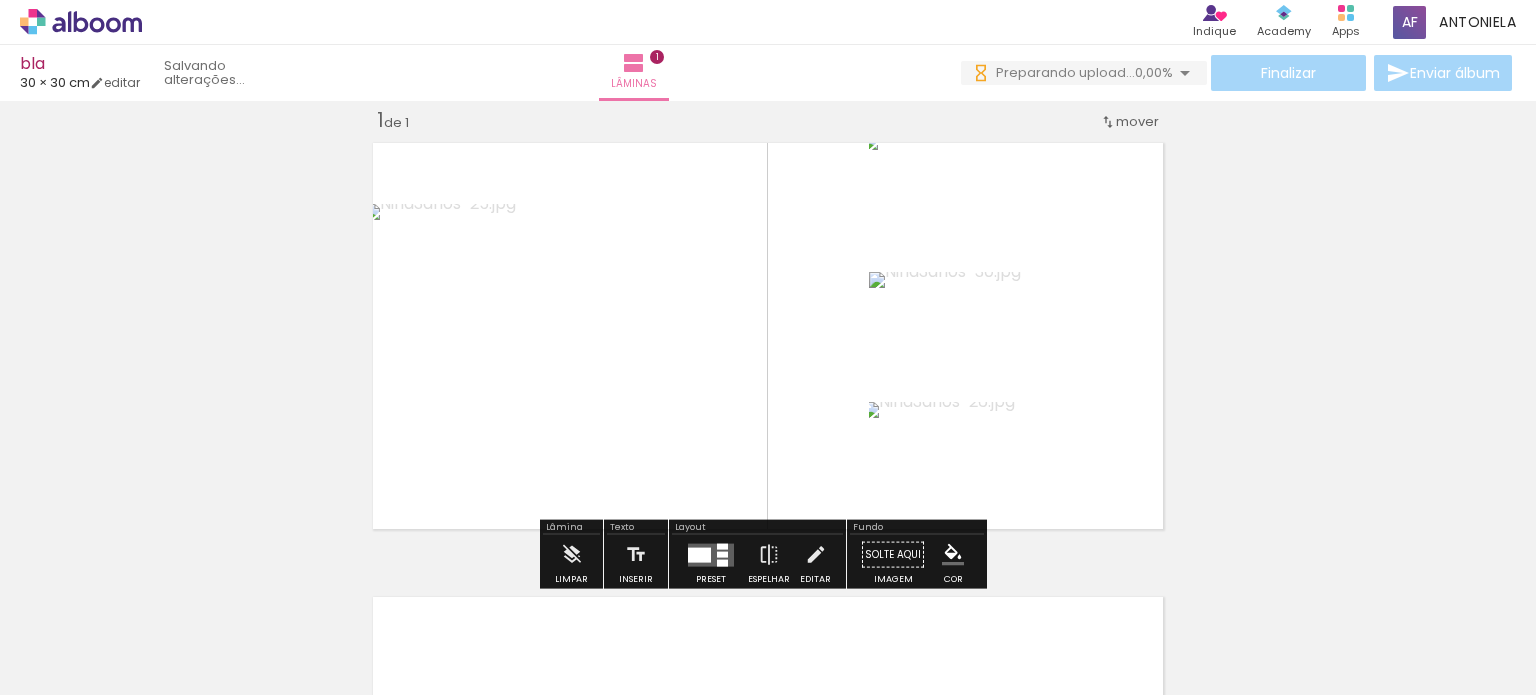 scroll, scrollTop: 0, scrollLeft: 0, axis: both 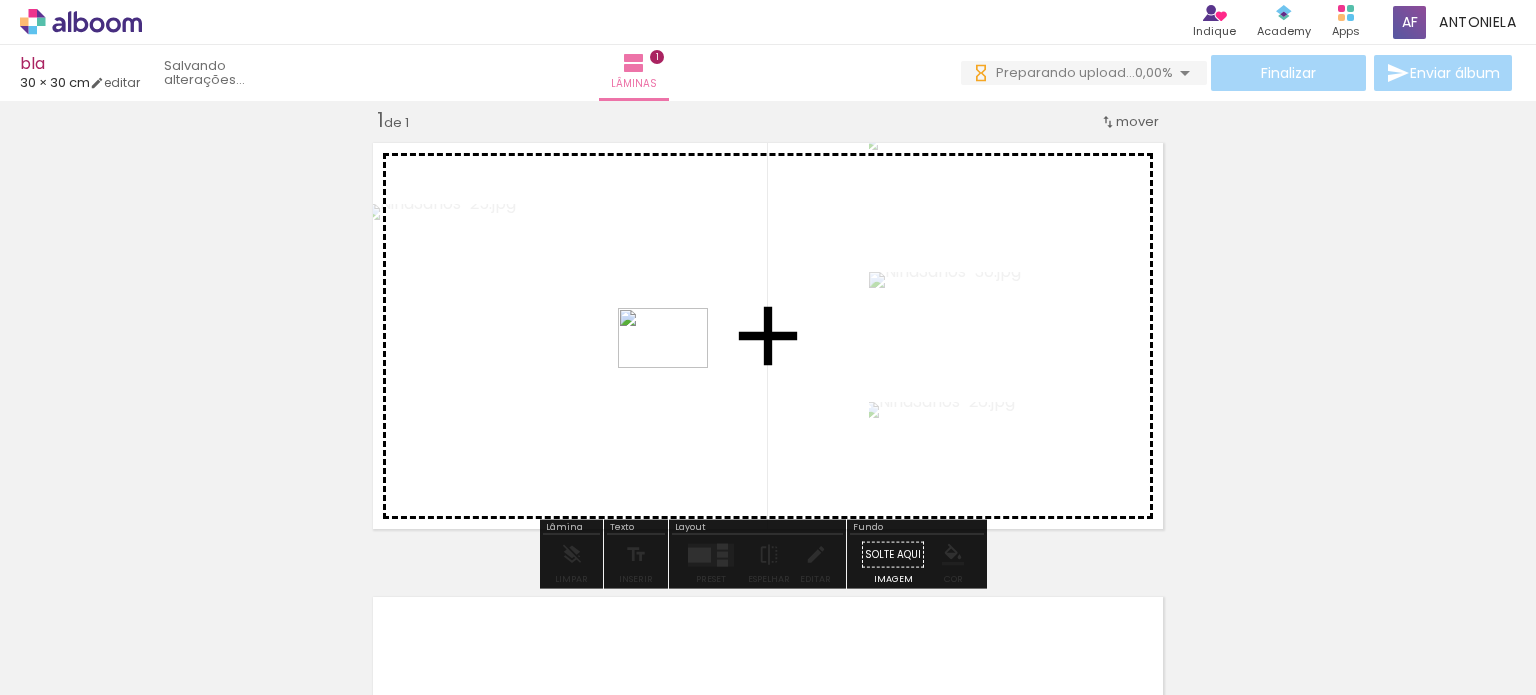 drag, startPoint x: 396, startPoint y: 629, endPoint x: 678, endPoint y: 368, distance: 384.246 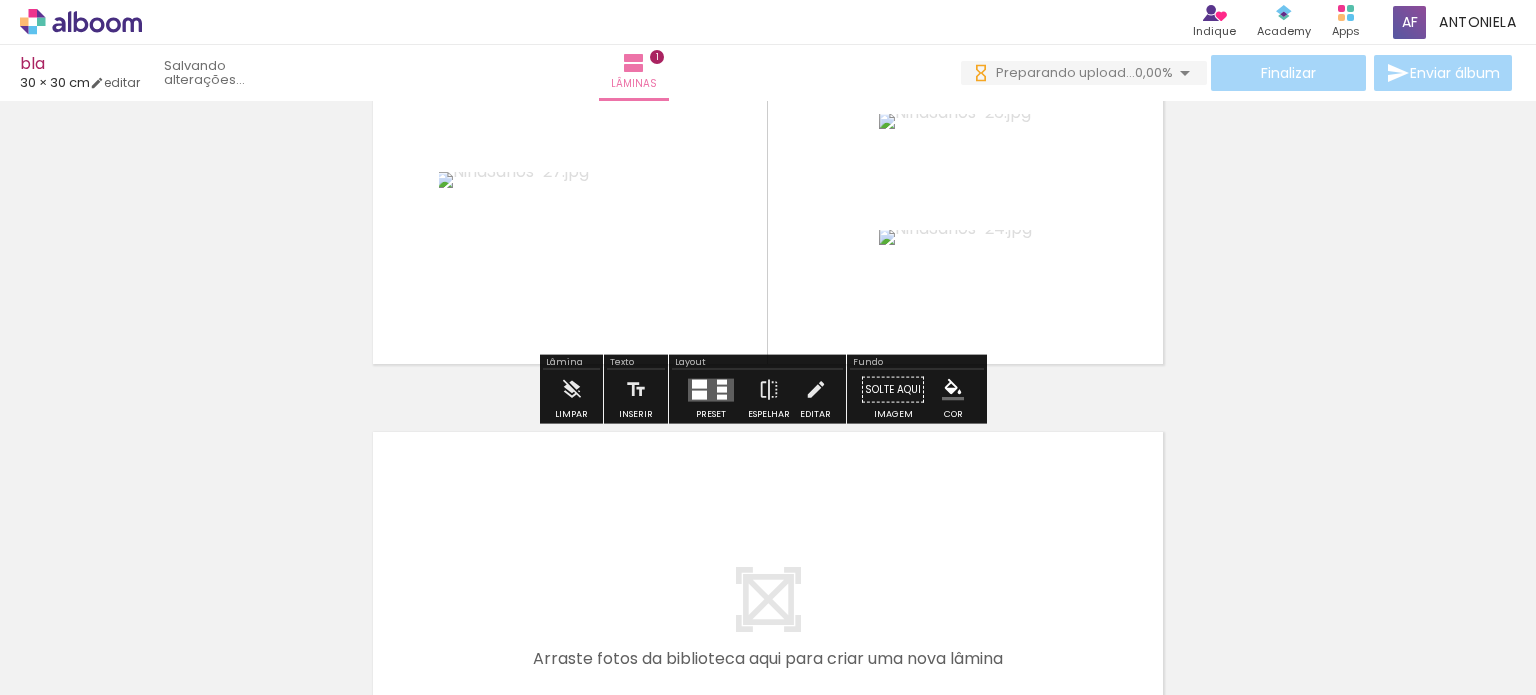 scroll, scrollTop: 0, scrollLeft: 0, axis: both 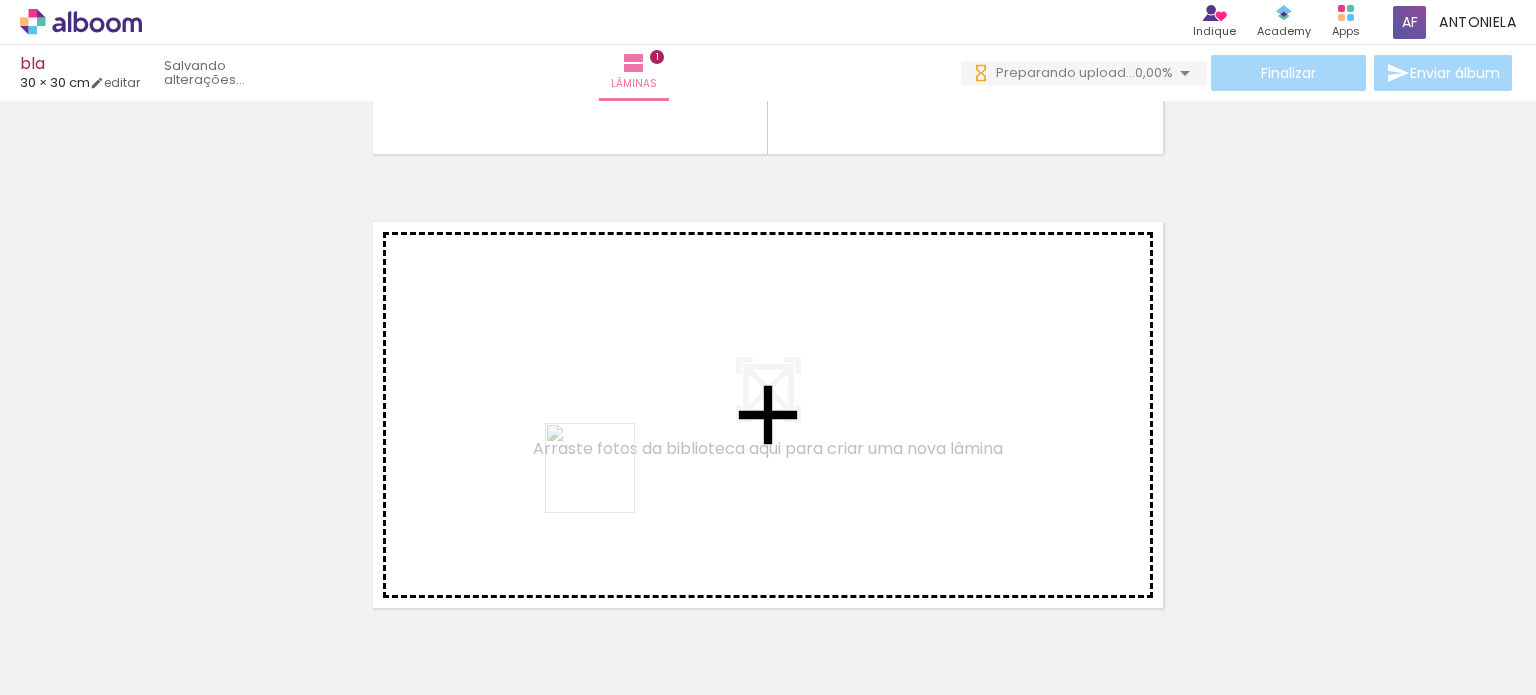 drag, startPoint x: 449, startPoint y: 615, endPoint x: 657, endPoint y: 430, distance: 278.36847 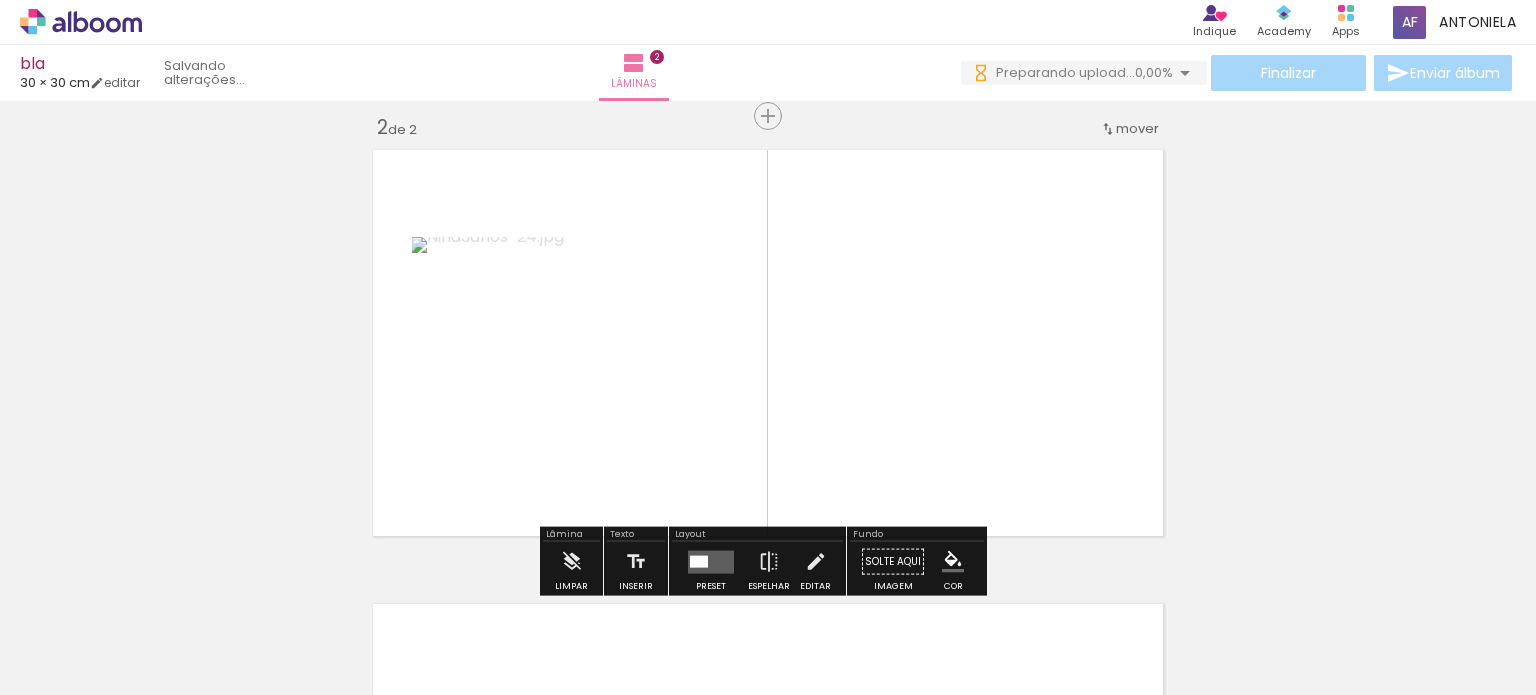 scroll, scrollTop: 479, scrollLeft: 0, axis: vertical 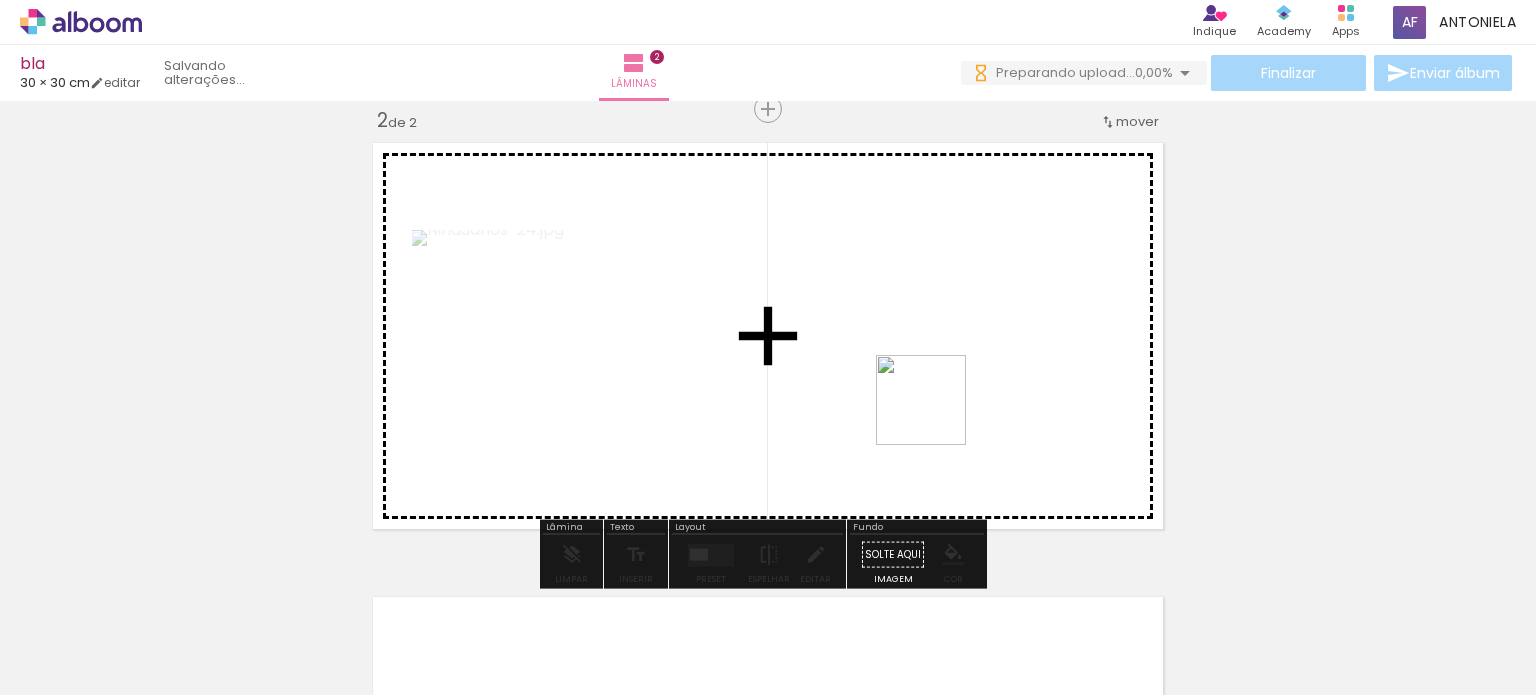 drag, startPoint x: 965, startPoint y: 507, endPoint x: 934, endPoint y: 414, distance: 98.03061 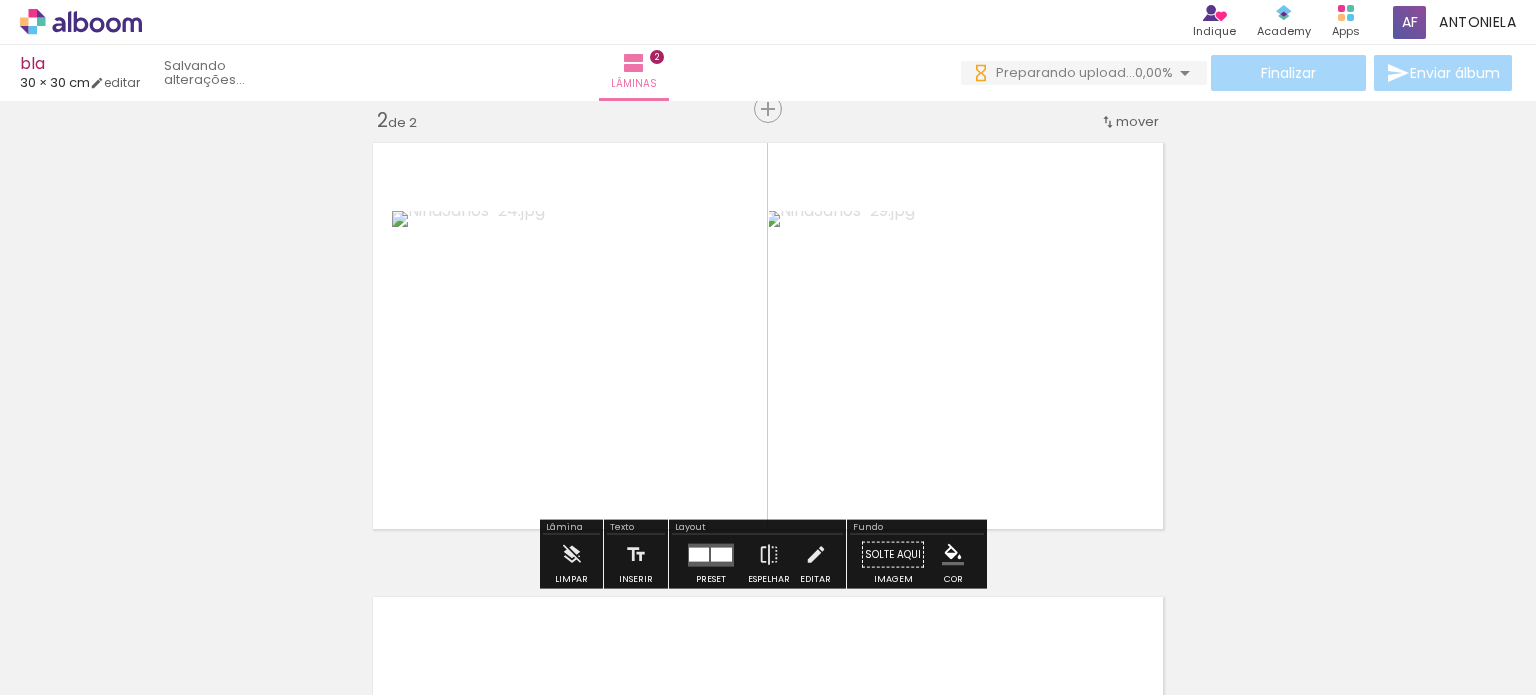 scroll, scrollTop: 0, scrollLeft: 0, axis: both 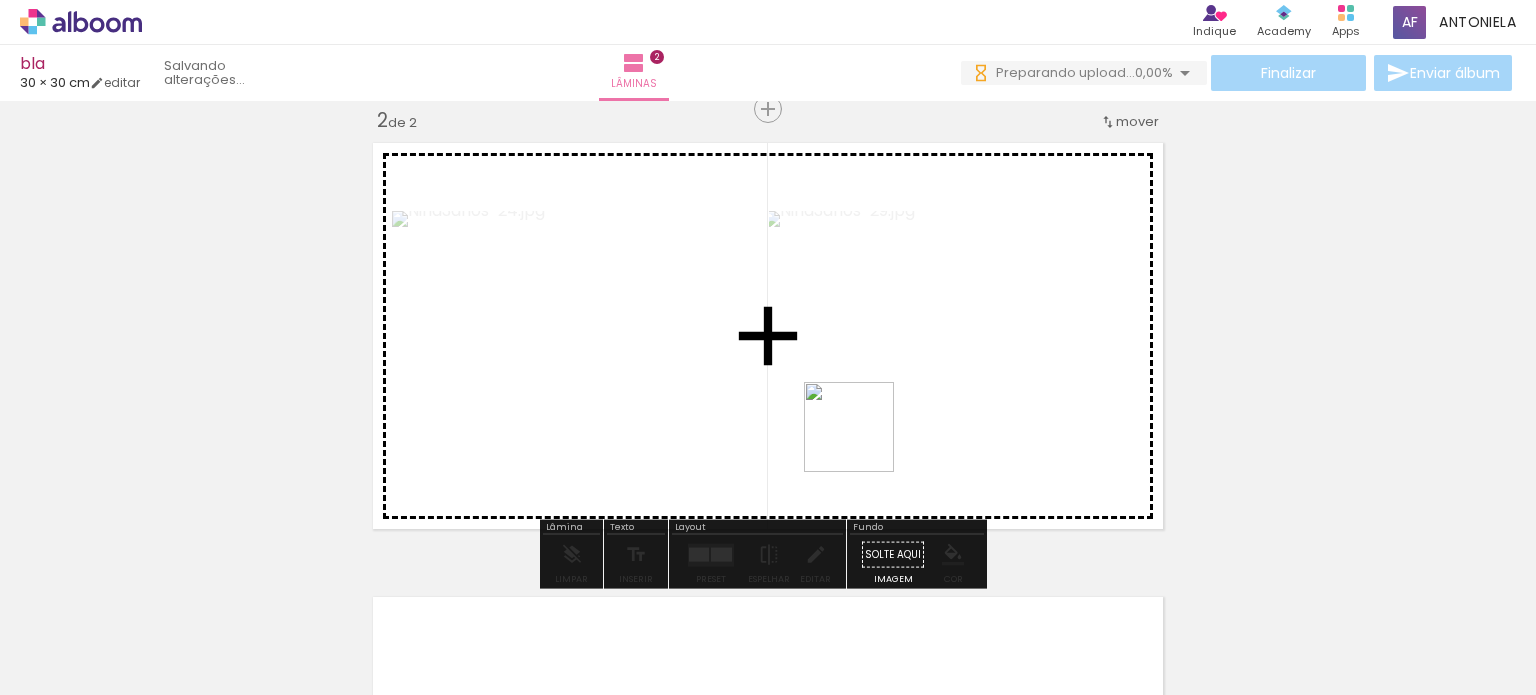 drag, startPoint x: 1318, startPoint y: 625, endPoint x: 748, endPoint y: 393, distance: 615.4056 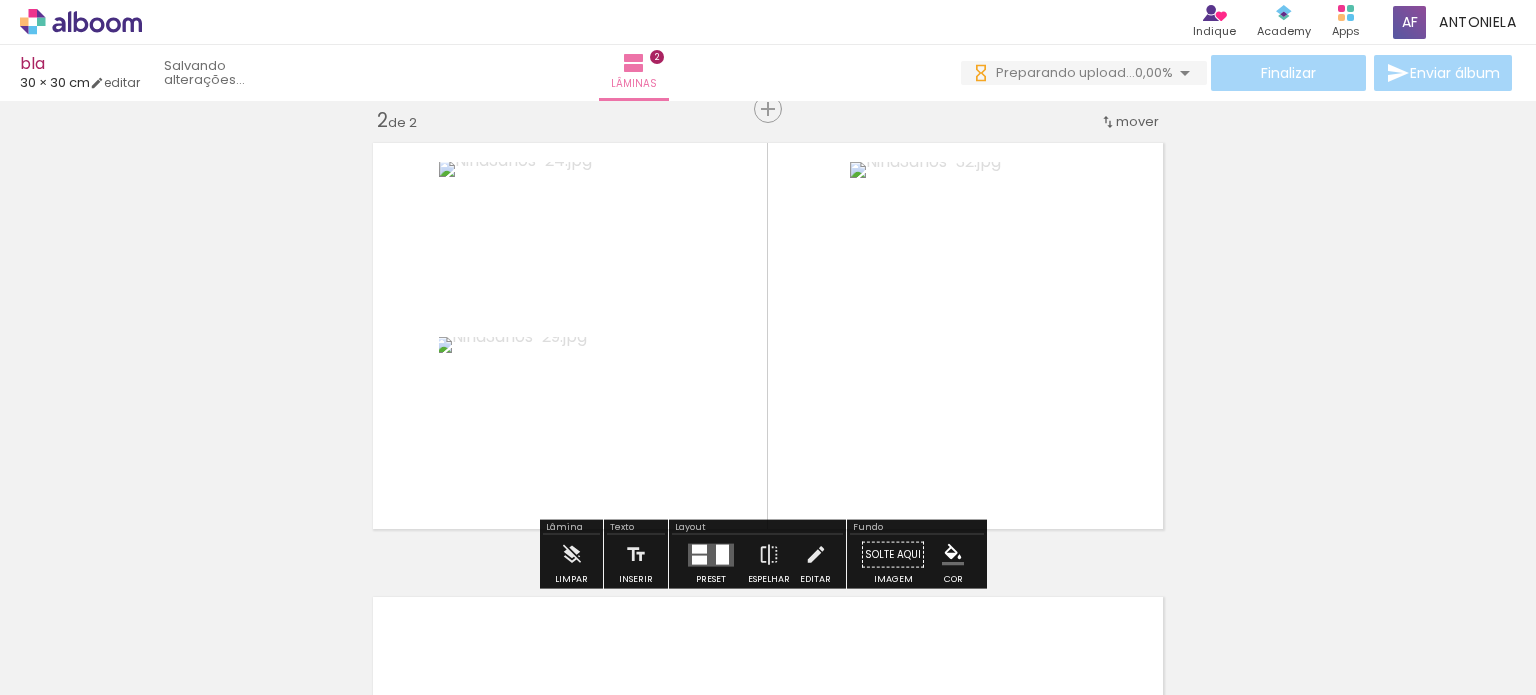 scroll, scrollTop: 0, scrollLeft: 0, axis: both 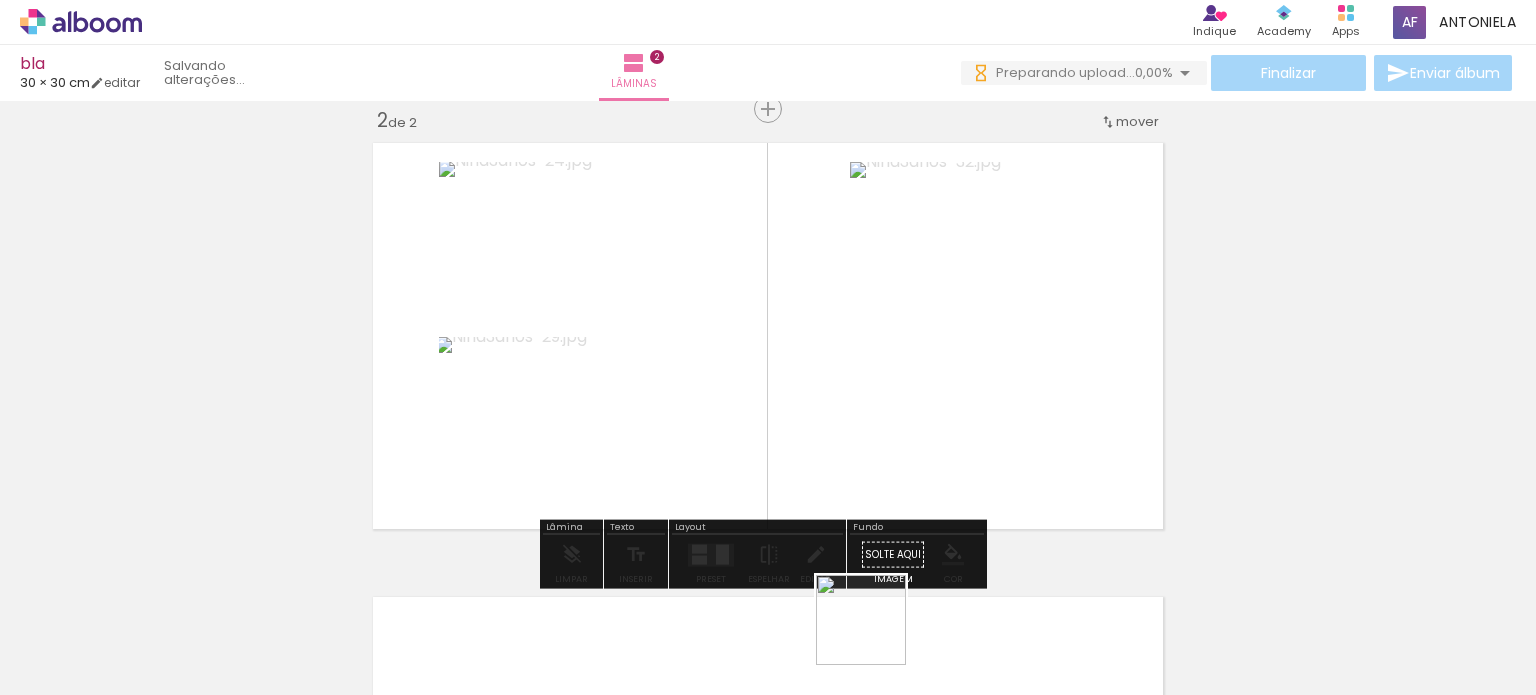 drag, startPoint x: 870, startPoint y: 647, endPoint x: 889, endPoint y: 469, distance: 179.01117 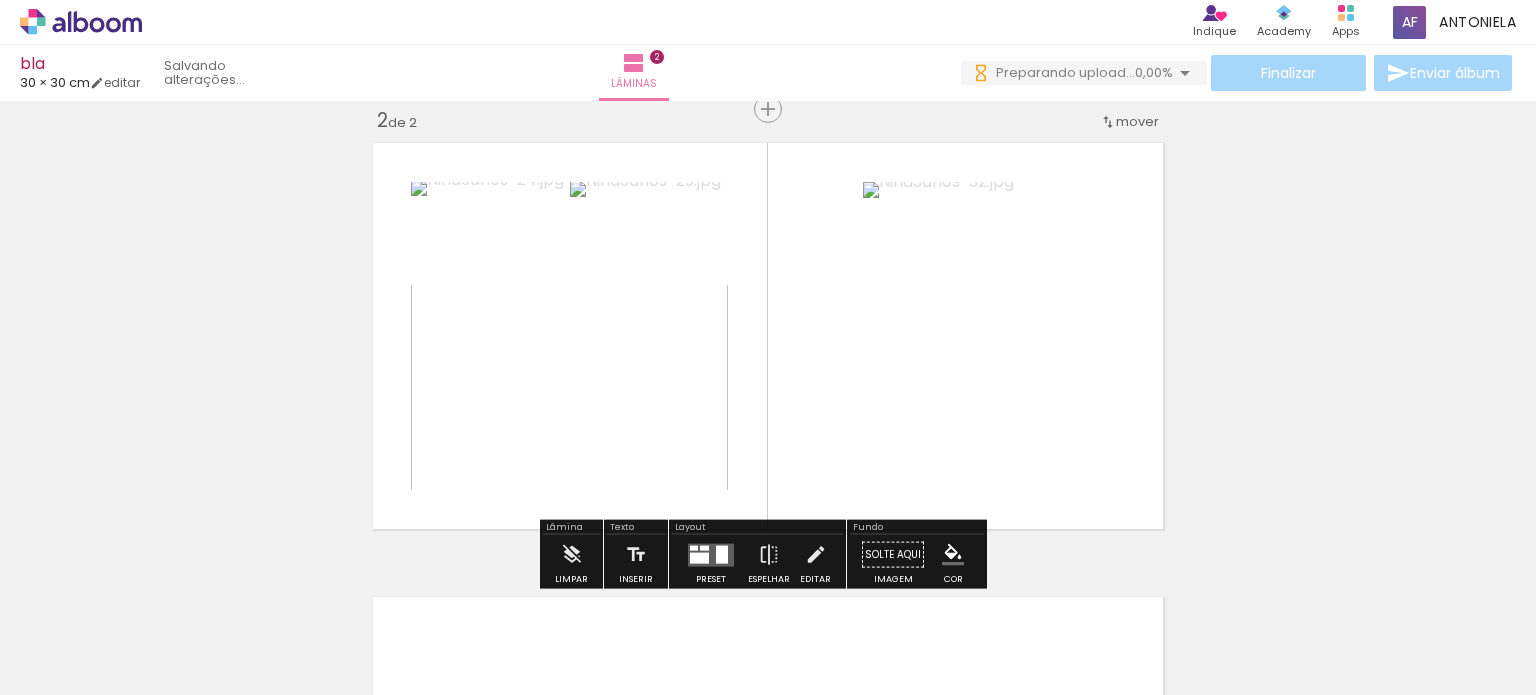 scroll, scrollTop: 0, scrollLeft: 0, axis: both 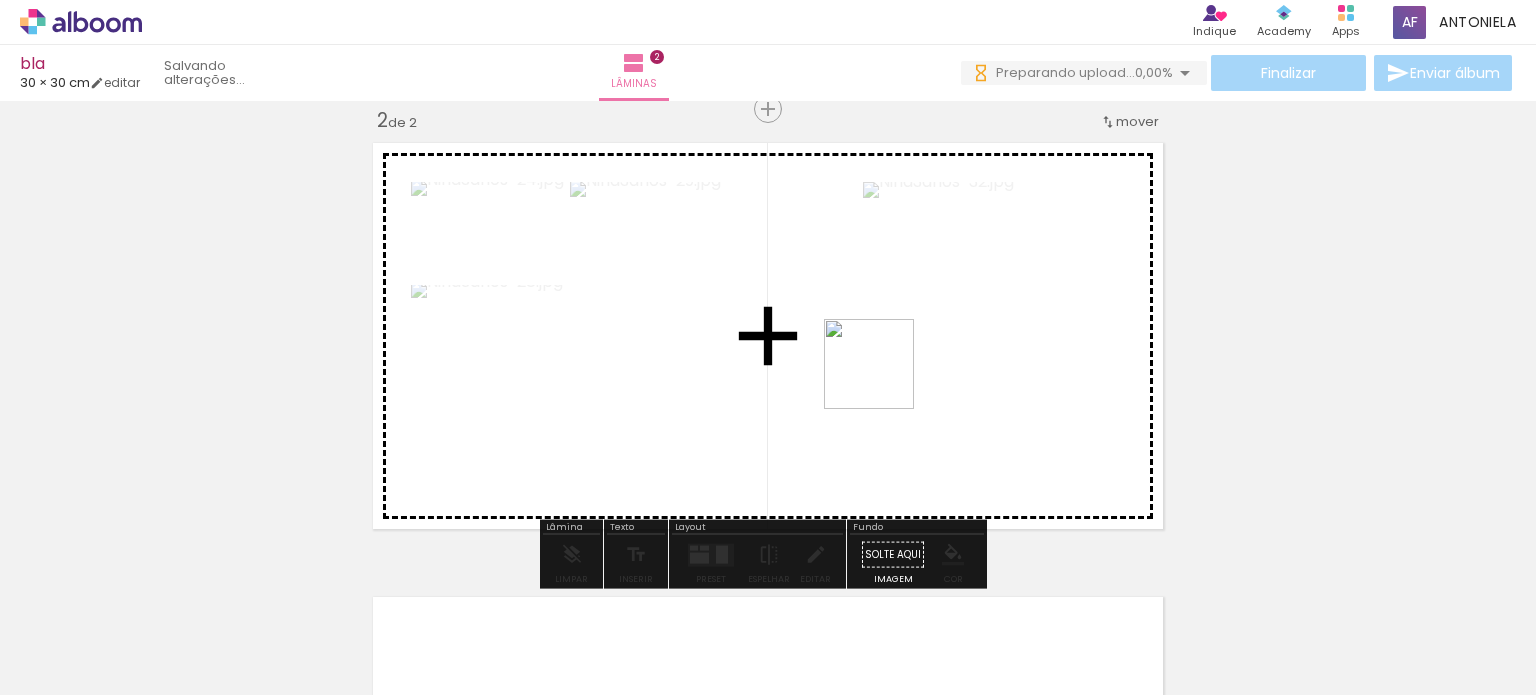 drag, startPoint x: 1222, startPoint y: 647, endPoint x: 836, endPoint y: 347, distance: 488.87216 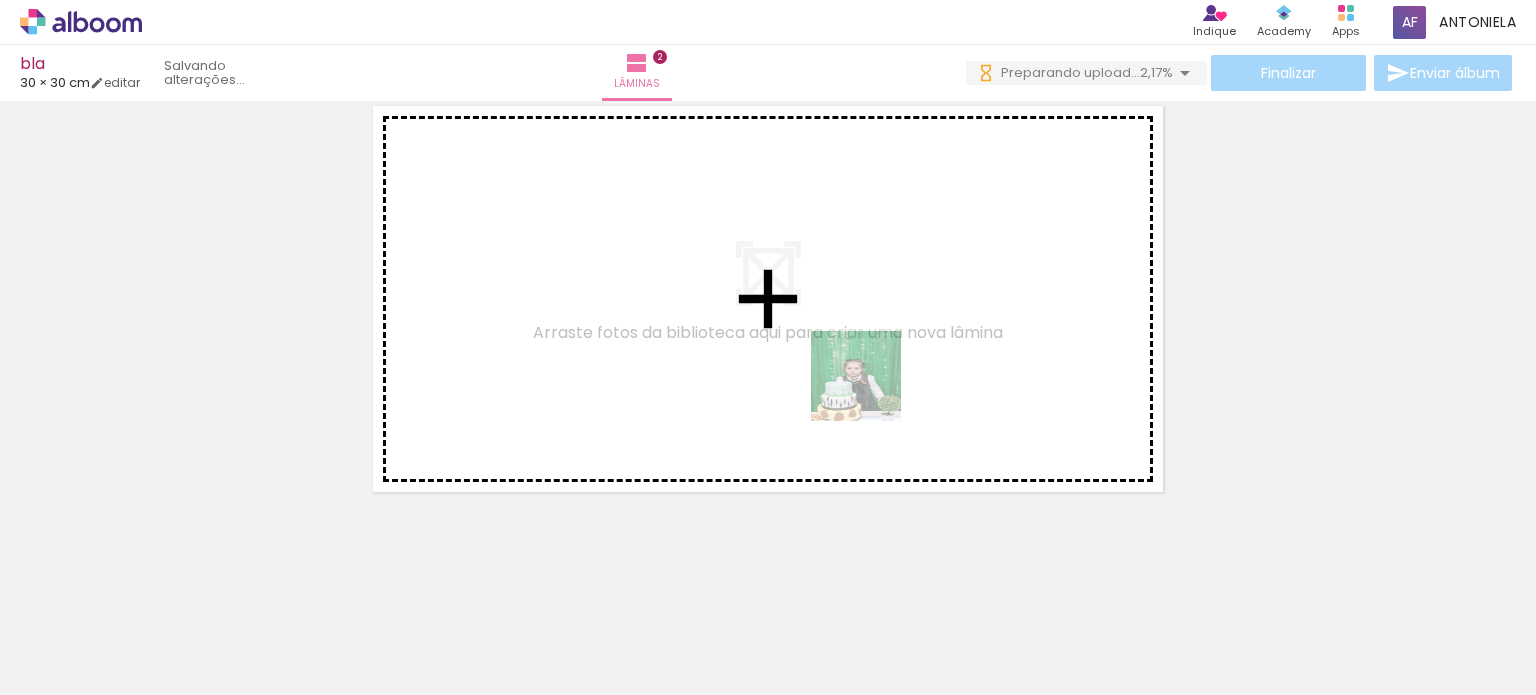 drag, startPoint x: 1152, startPoint y: 595, endPoint x: 1174, endPoint y: 527, distance: 71.470276 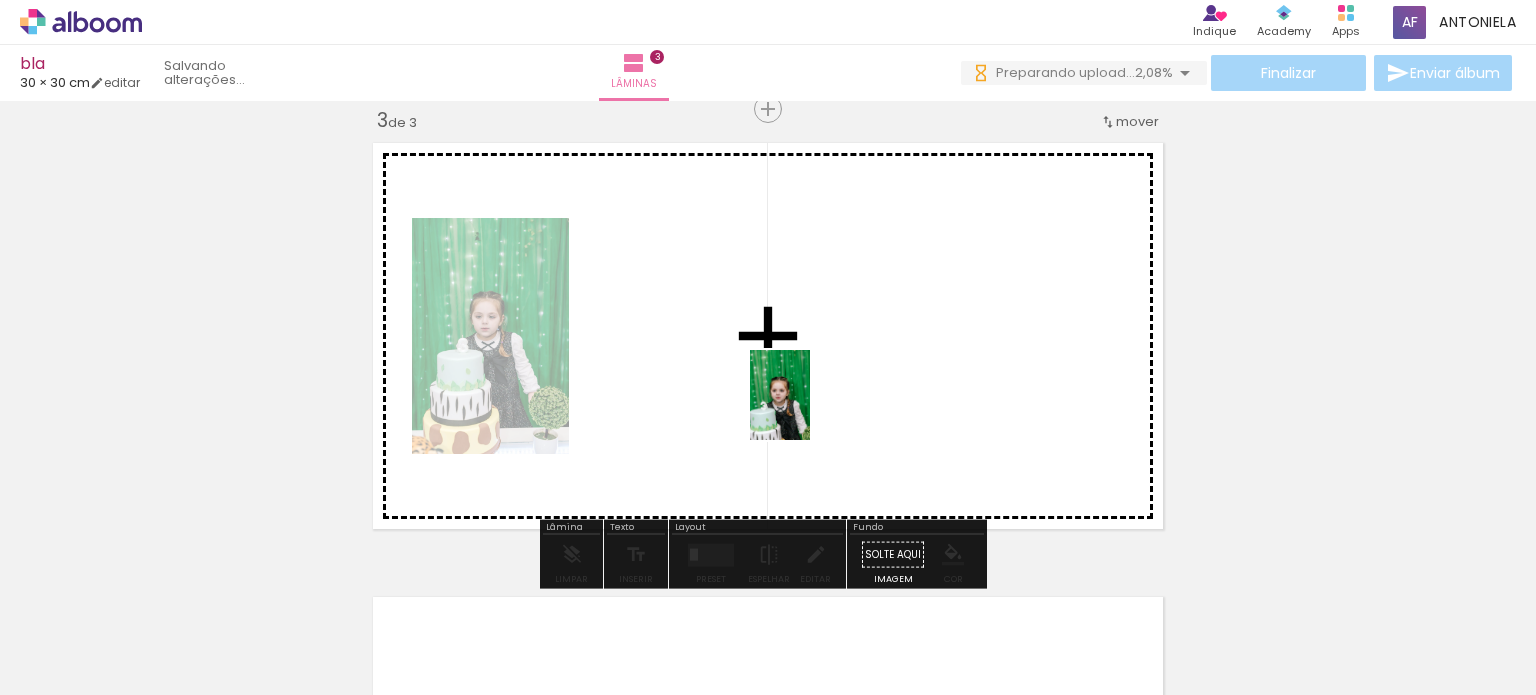 drag, startPoint x: 1443, startPoint y: 639, endPoint x: 809, endPoint y: 404, distance: 676.1516 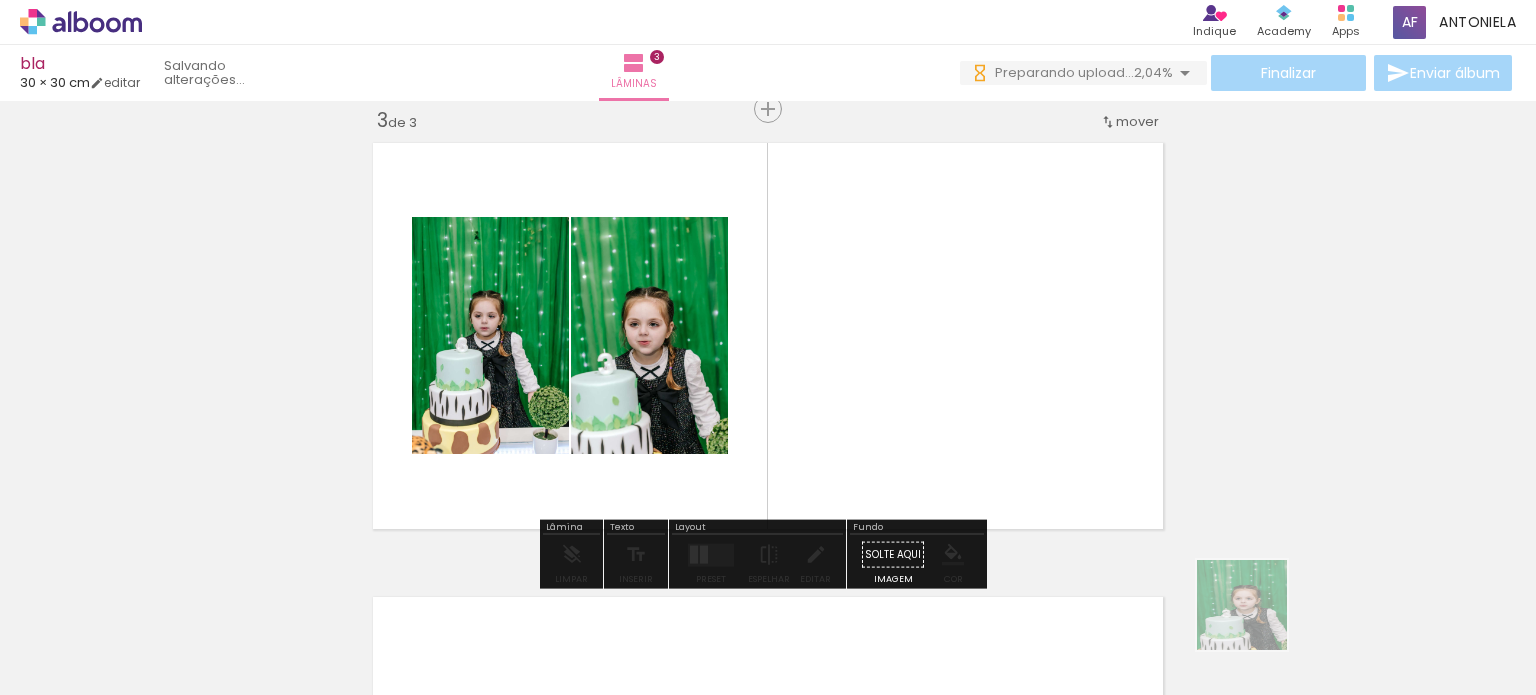 drag, startPoint x: 1257, startPoint y: 620, endPoint x: 806, endPoint y: 397, distance: 503.12027 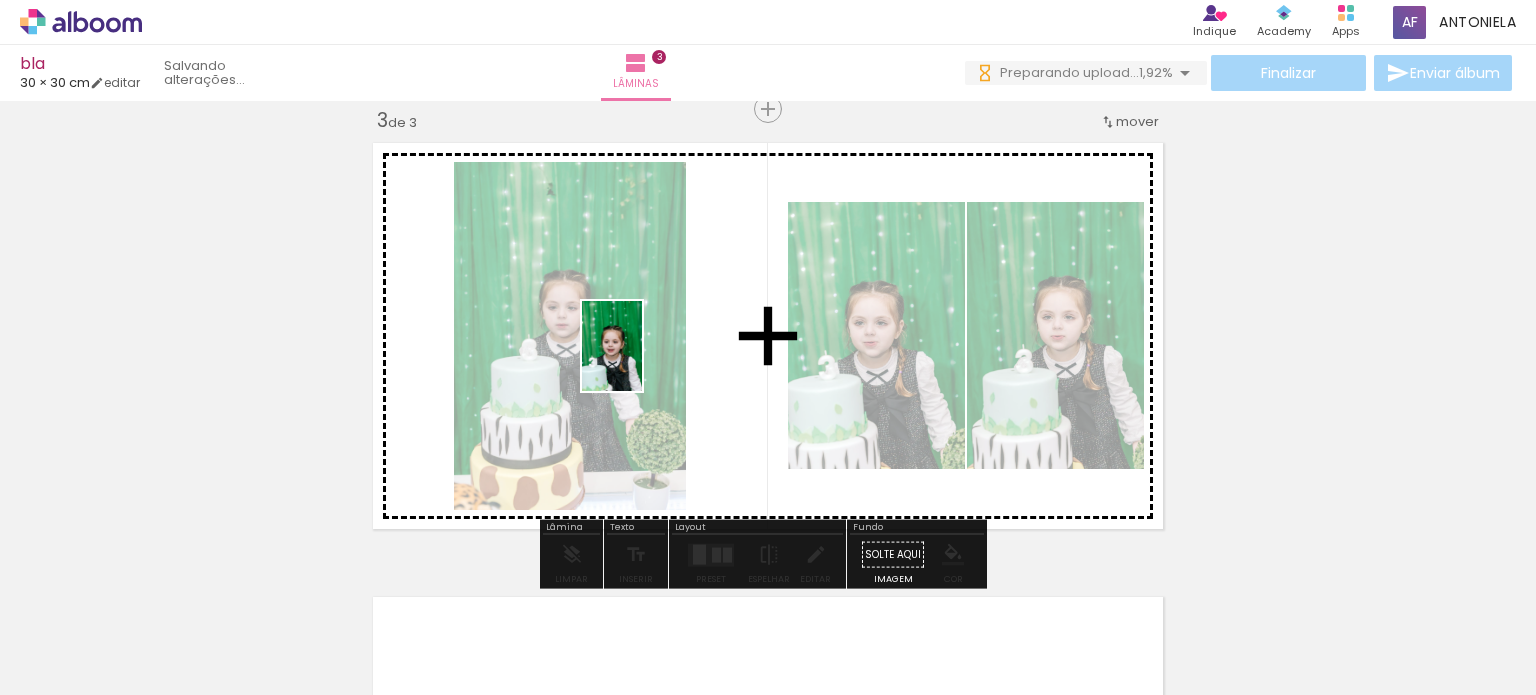 drag, startPoint x: 1525, startPoint y: 639, endPoint x: 641, endPoint y: 360, distance: 926.9827 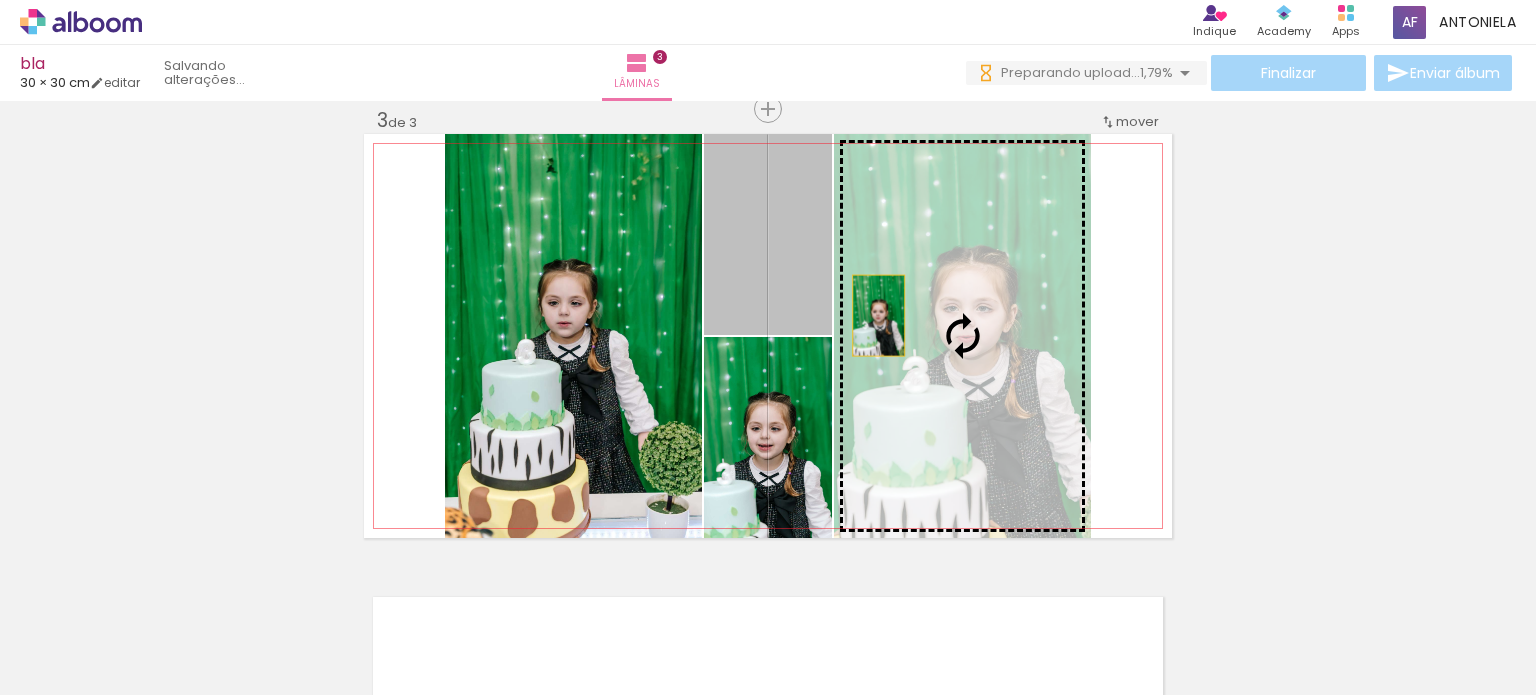 drag, startPoint x: 751, startPoint y: 279, endPoint x: 929, endPoint y: 337, distance: 187.2111 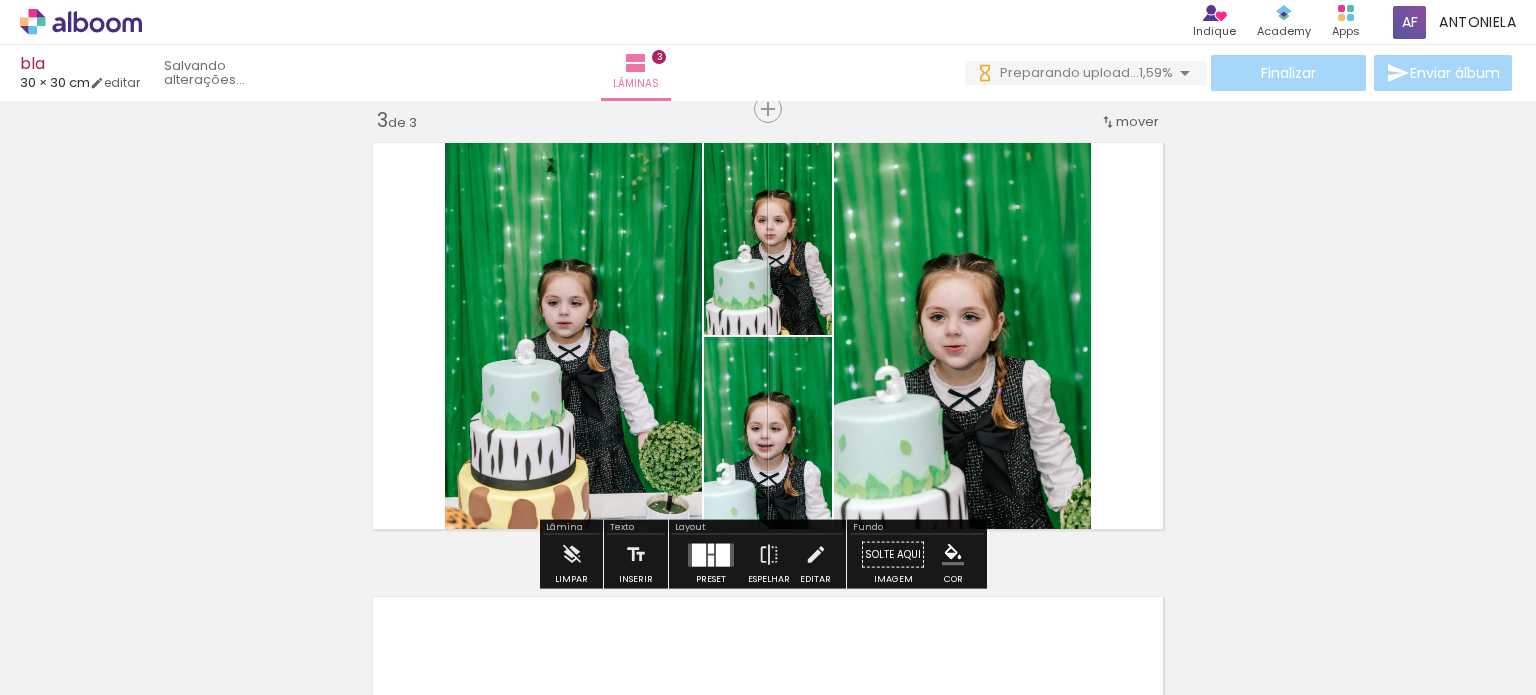 click on "mover" at bounding box center [1137, 121] 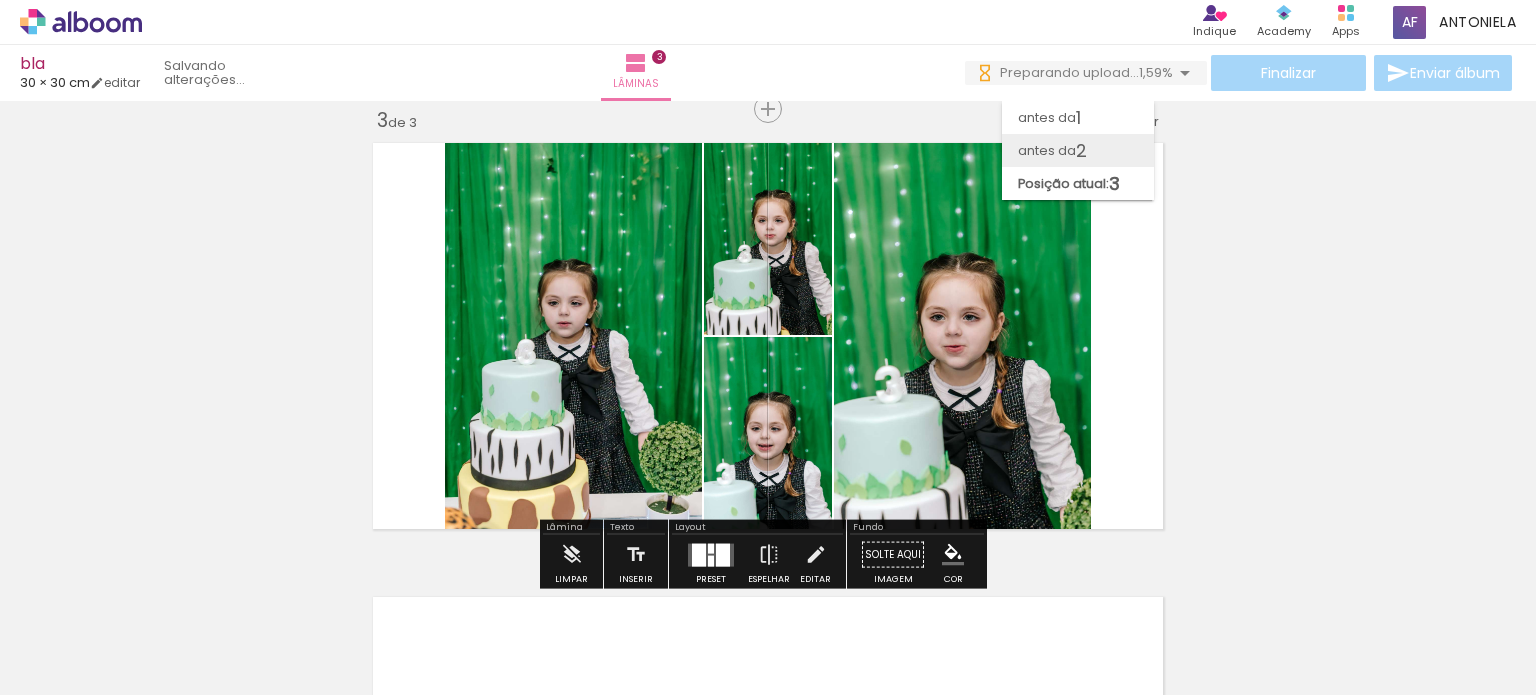 click on "antes da  2" at bounding box center (1078, 150) 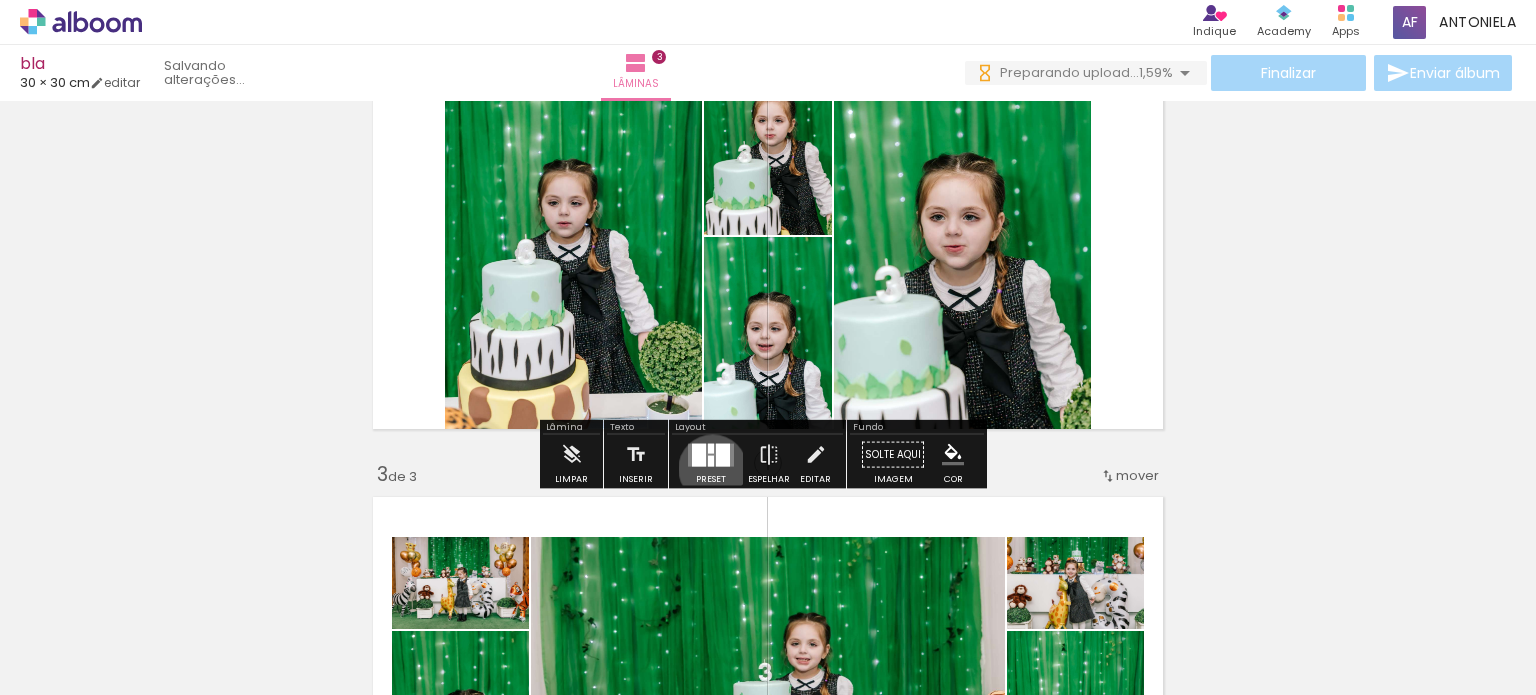 click at bounding box center (711, 455) 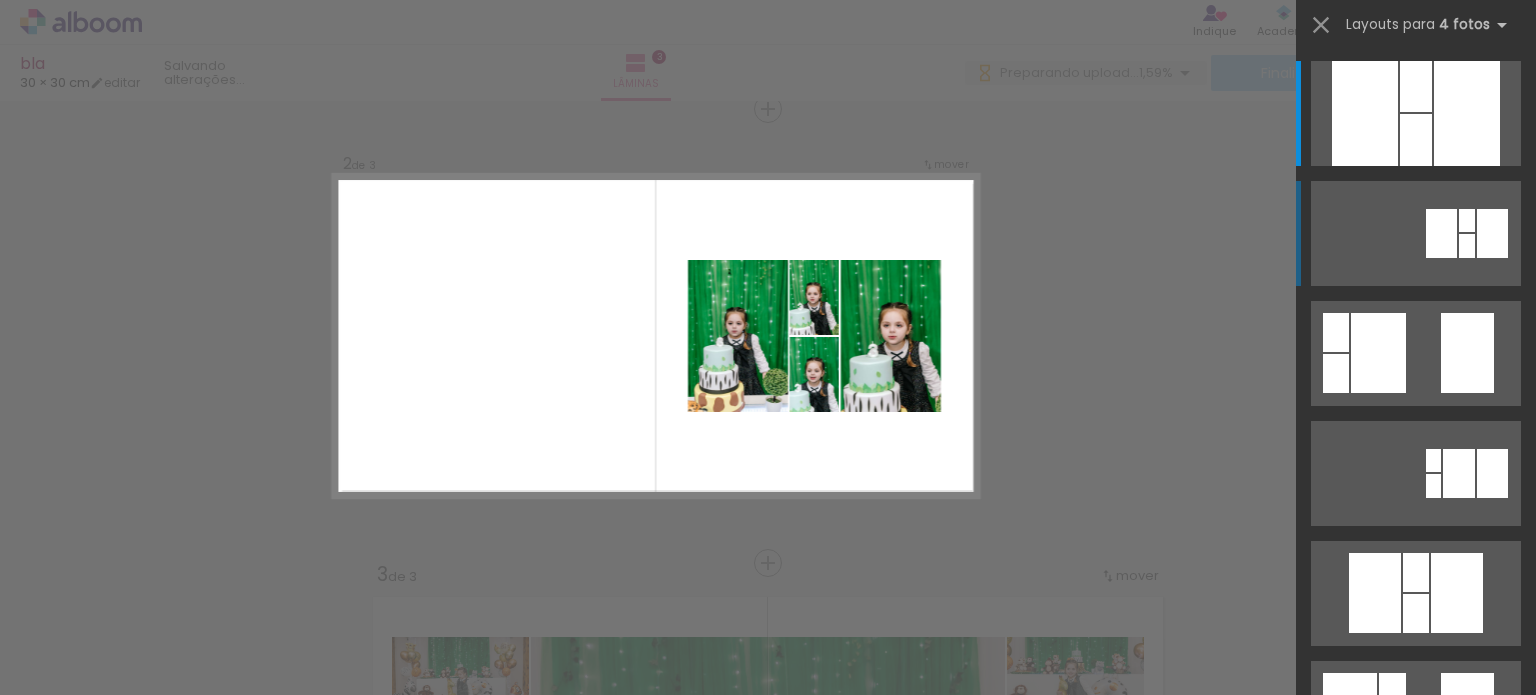 click at bounding box center [1416, 113] 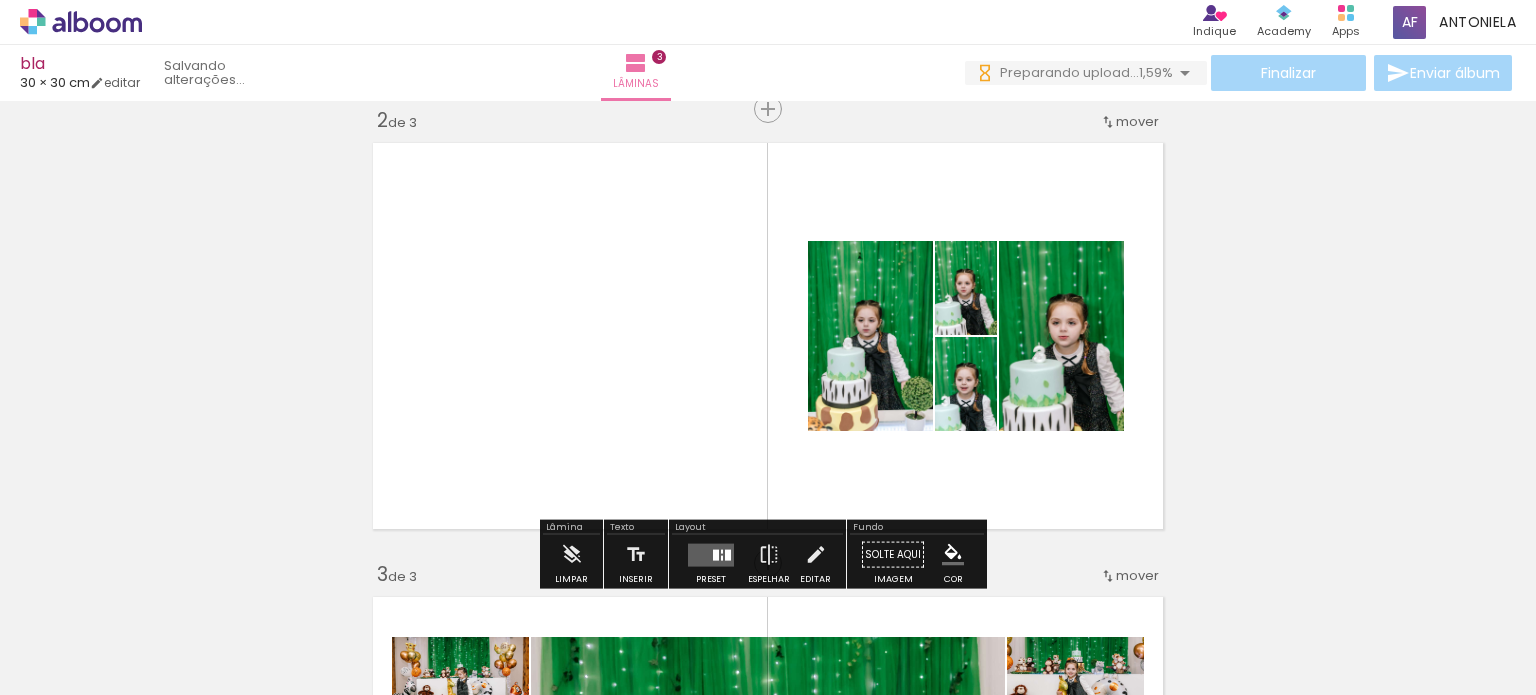 click on "Inserir lâmina 1  de 3  Inserir lâmina 2  de 3  Inserir lâmina 3  de 3" at bounding box center [768, 537] 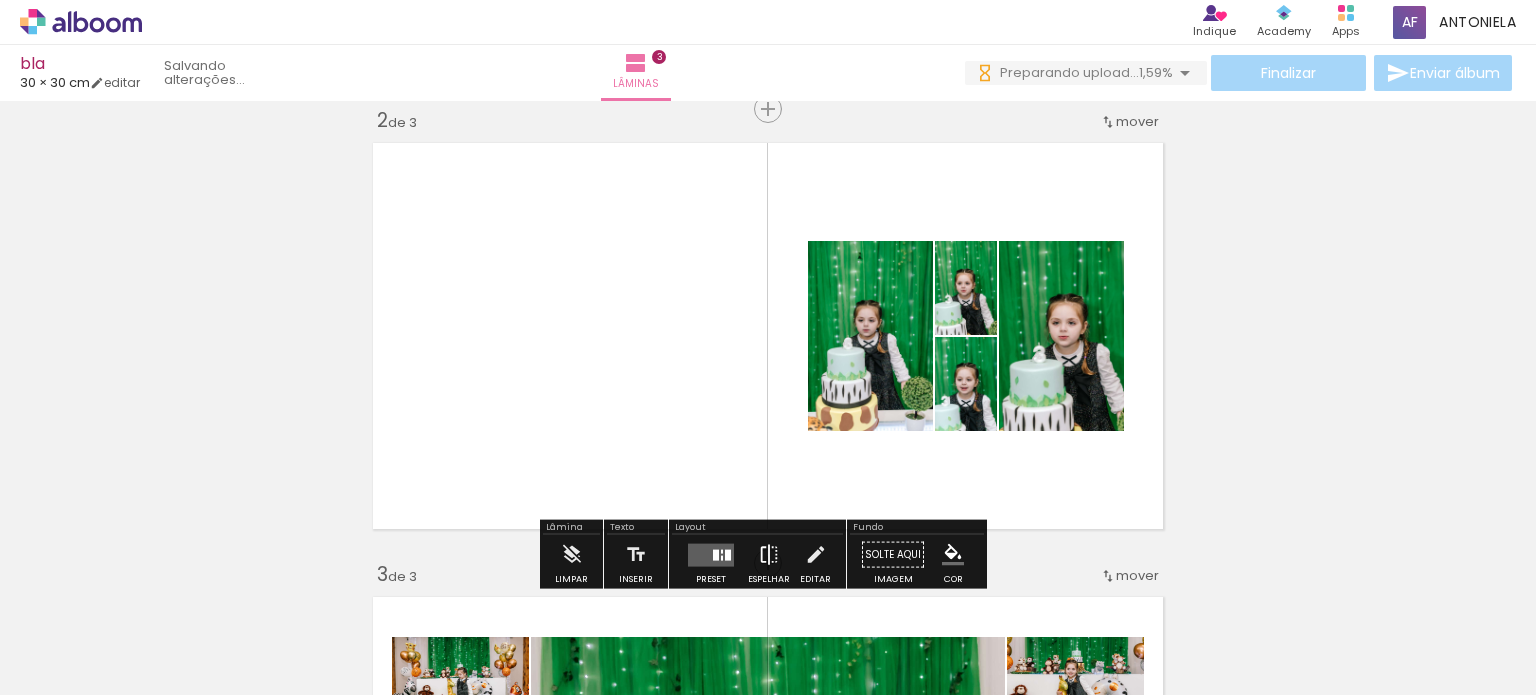 click at bounding box center [769, 555] 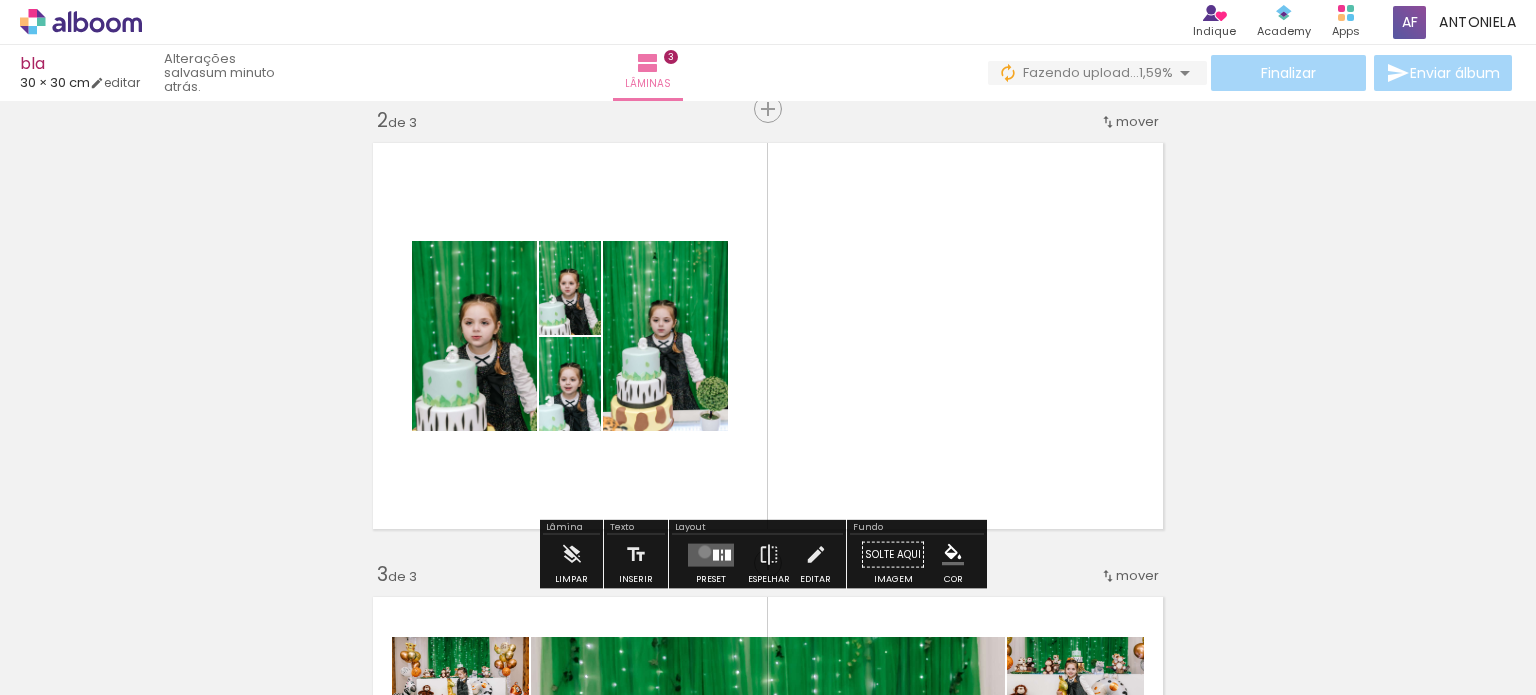 click at bounding box center (711, 554) 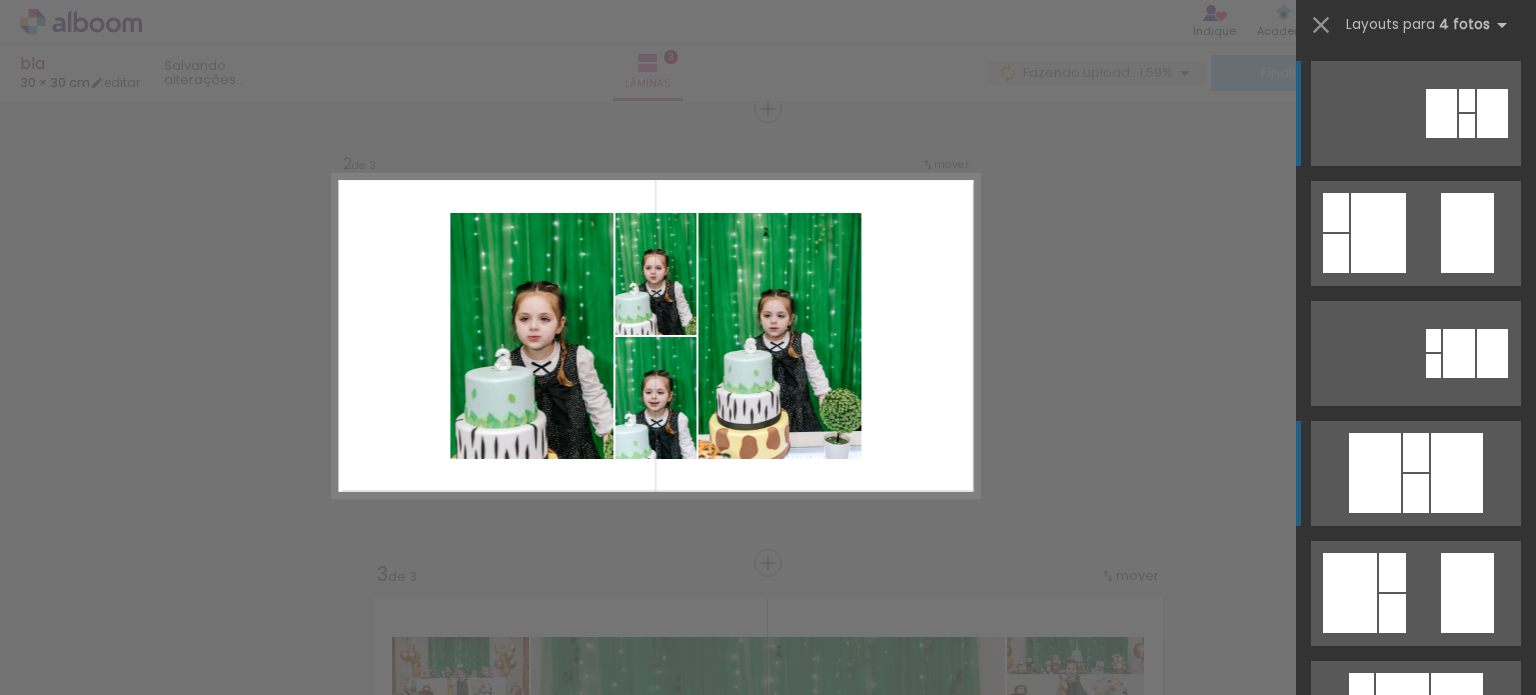 click at bounding box center [1365, -7] 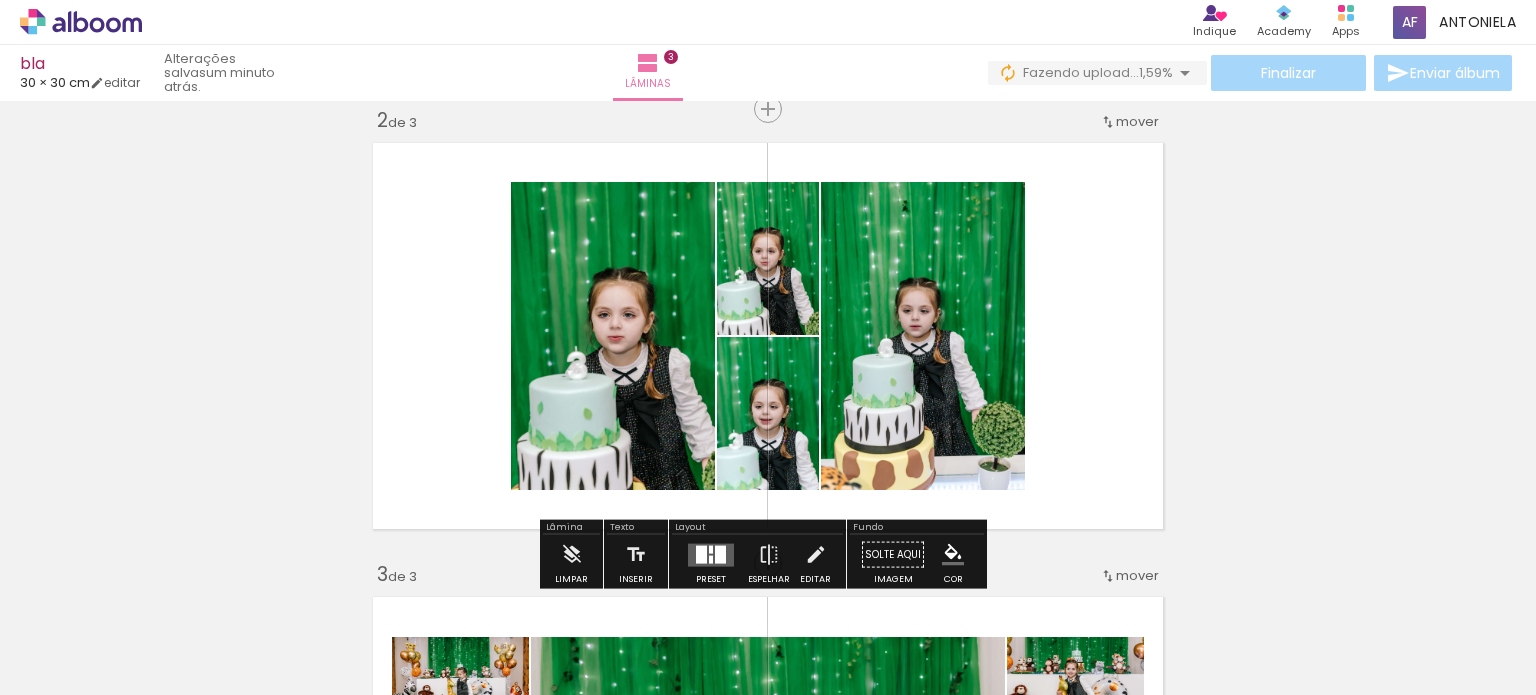 click at bounding box center (1320, 627) 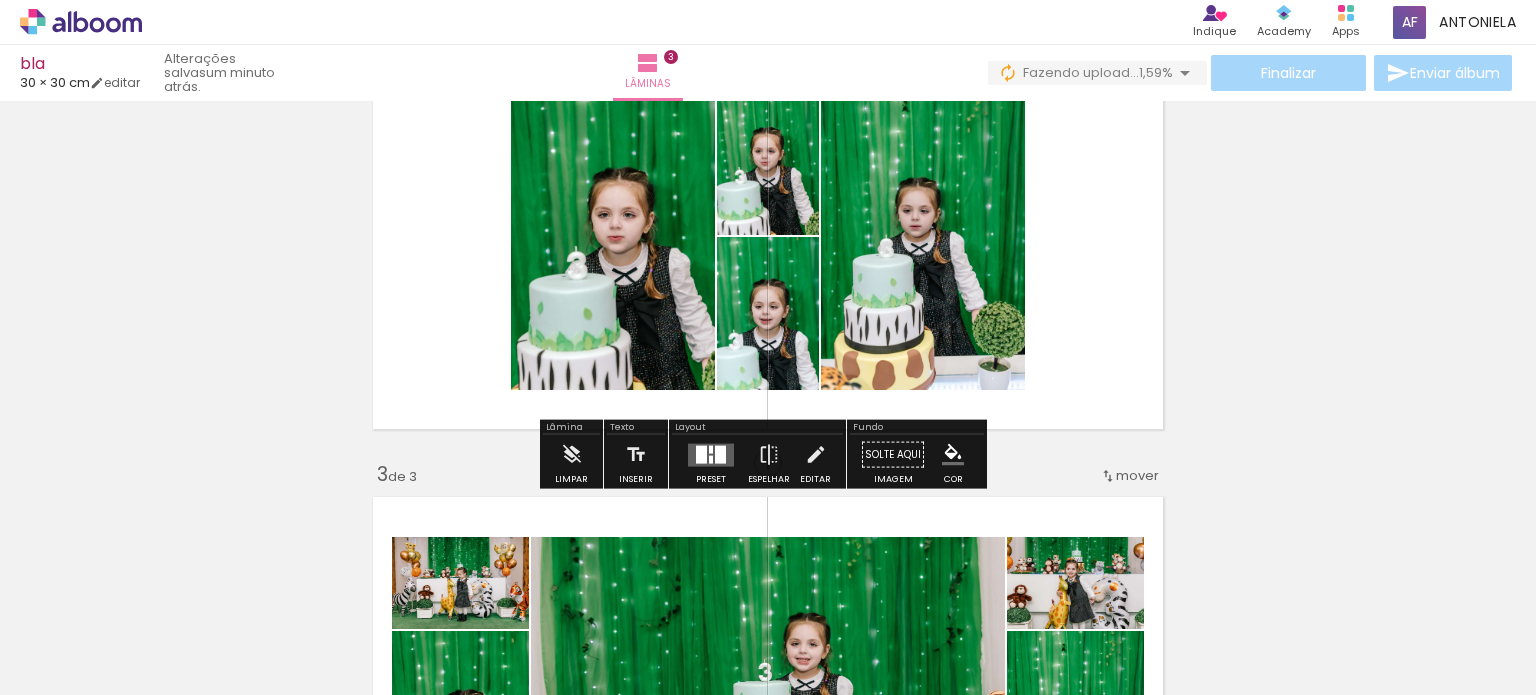 click on "P&B" at bounding box center [742, 134] 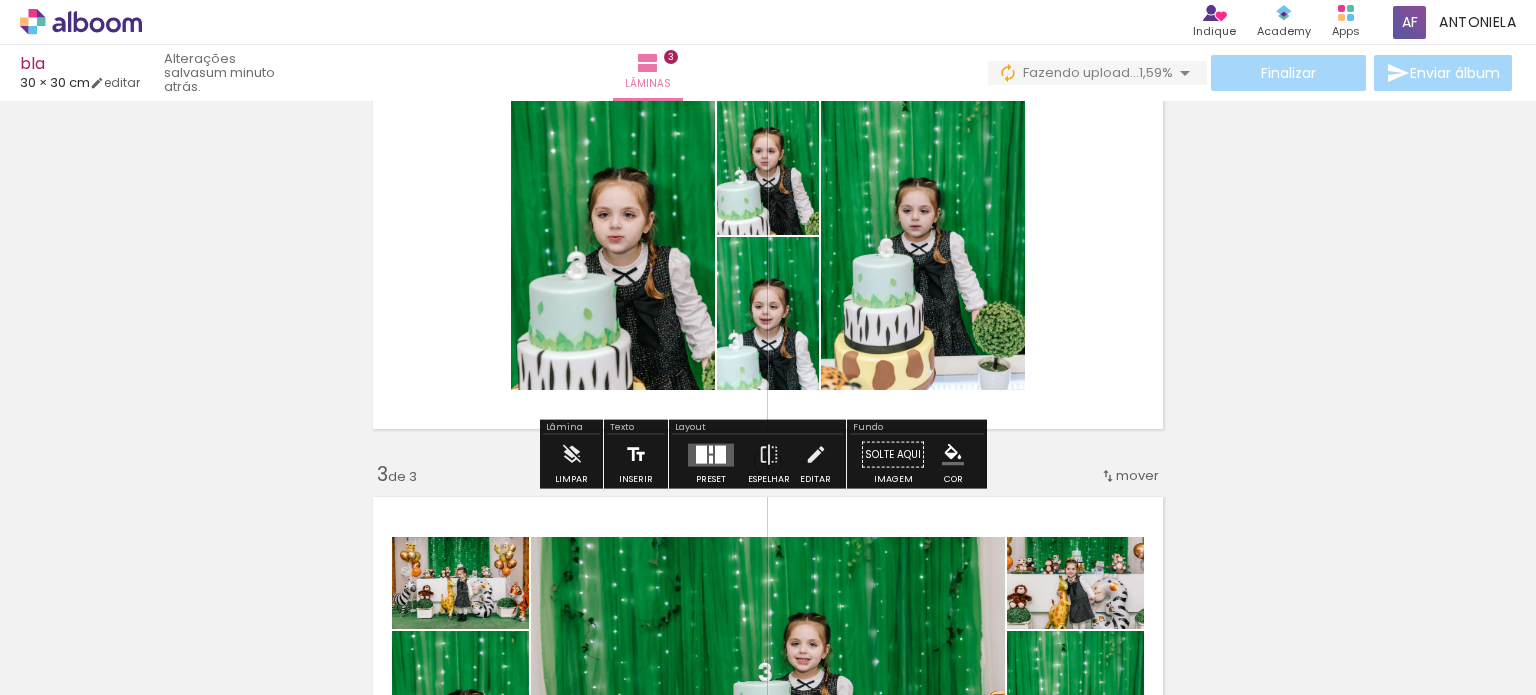 click at bounding box center (636, 455) 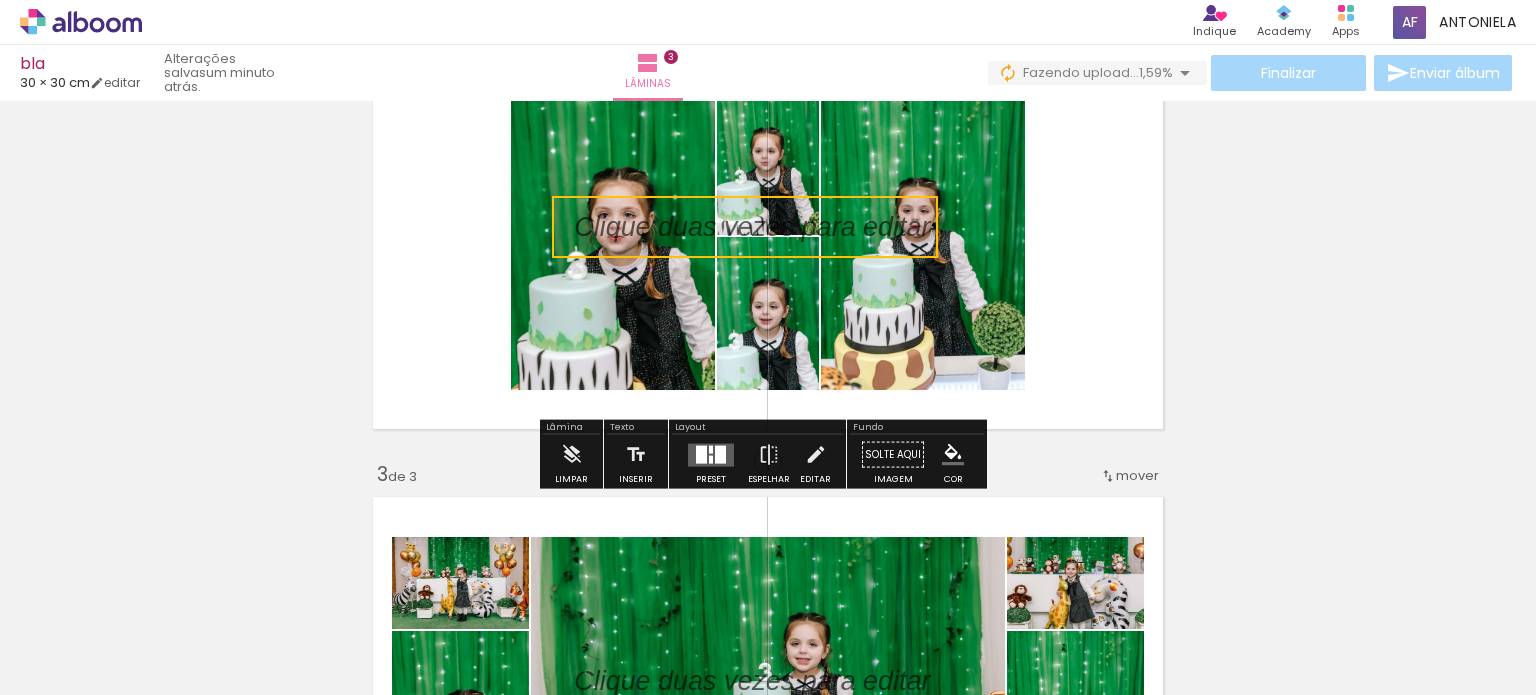 click at bounding box center (745, 227) 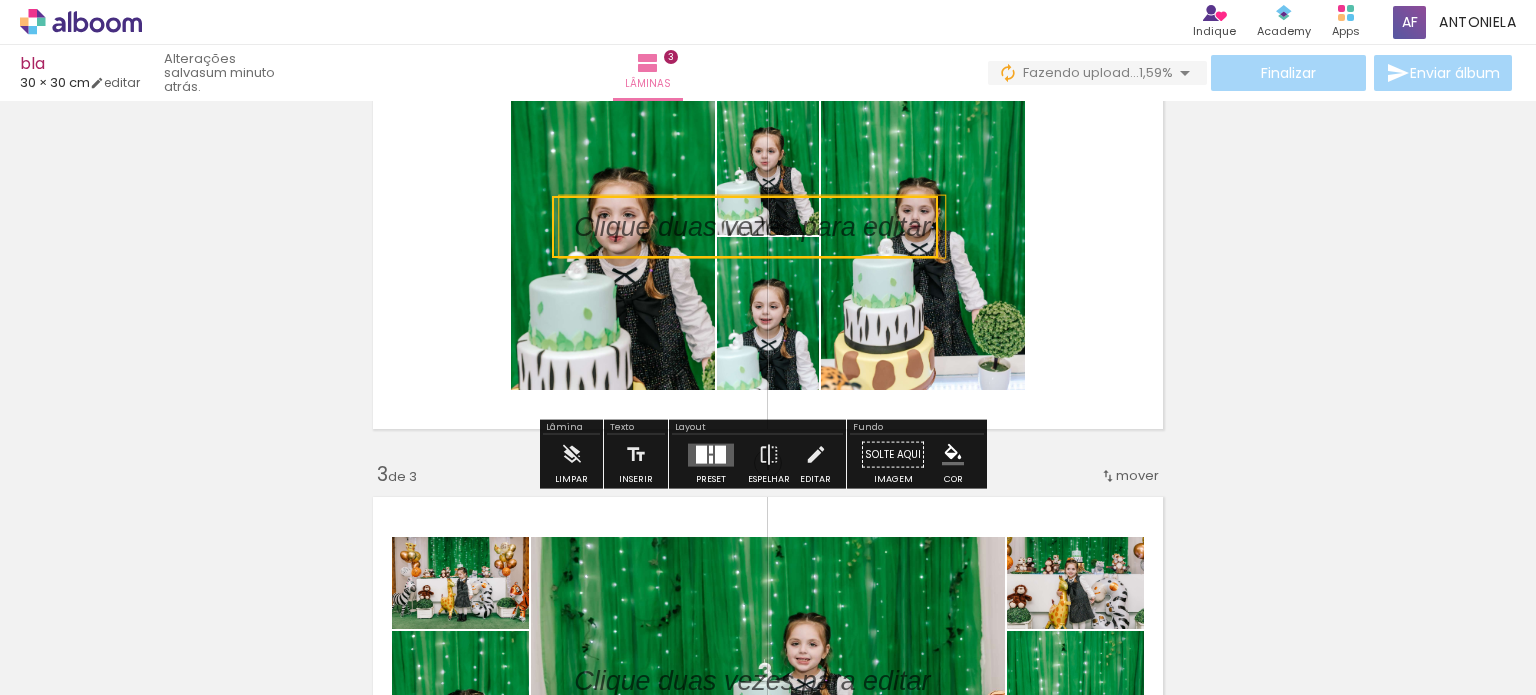 click at bounding box center [752, 227] 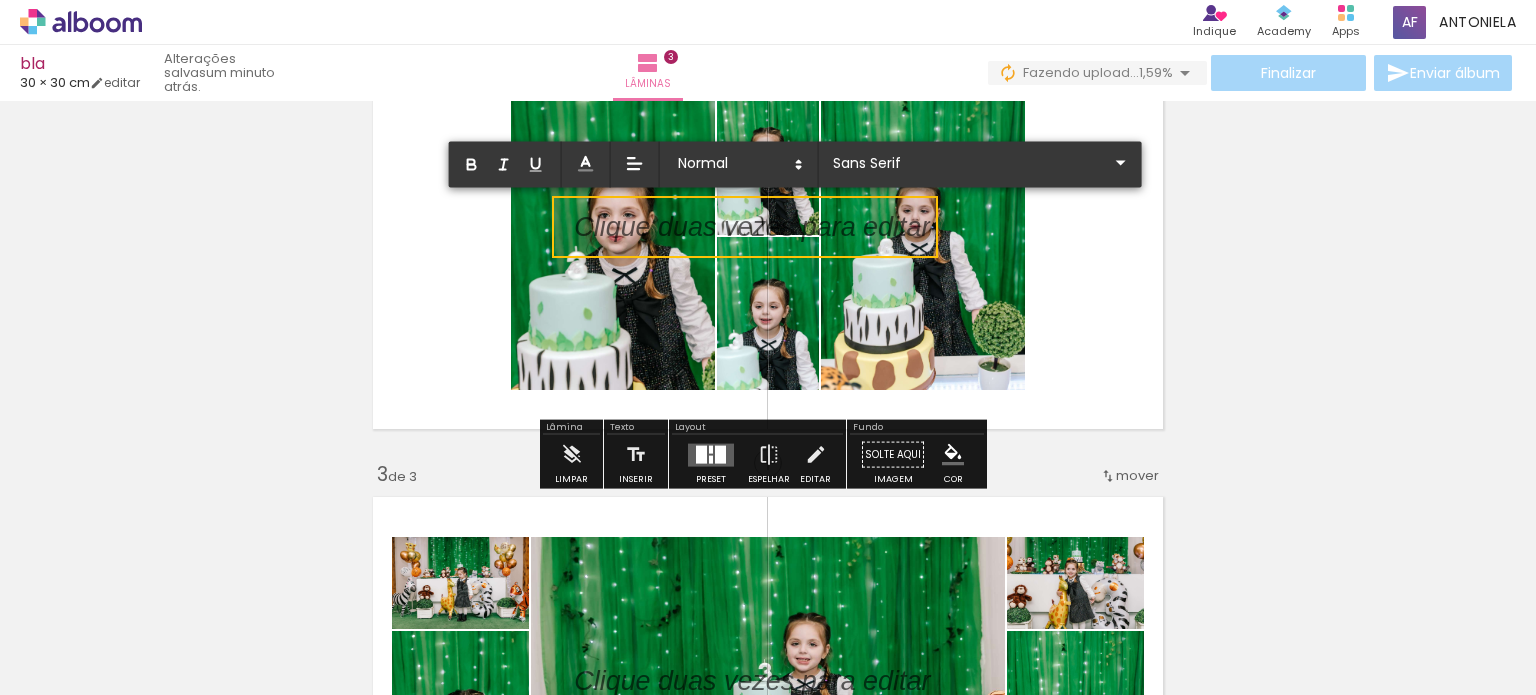 click at bounding box center [752, 239] 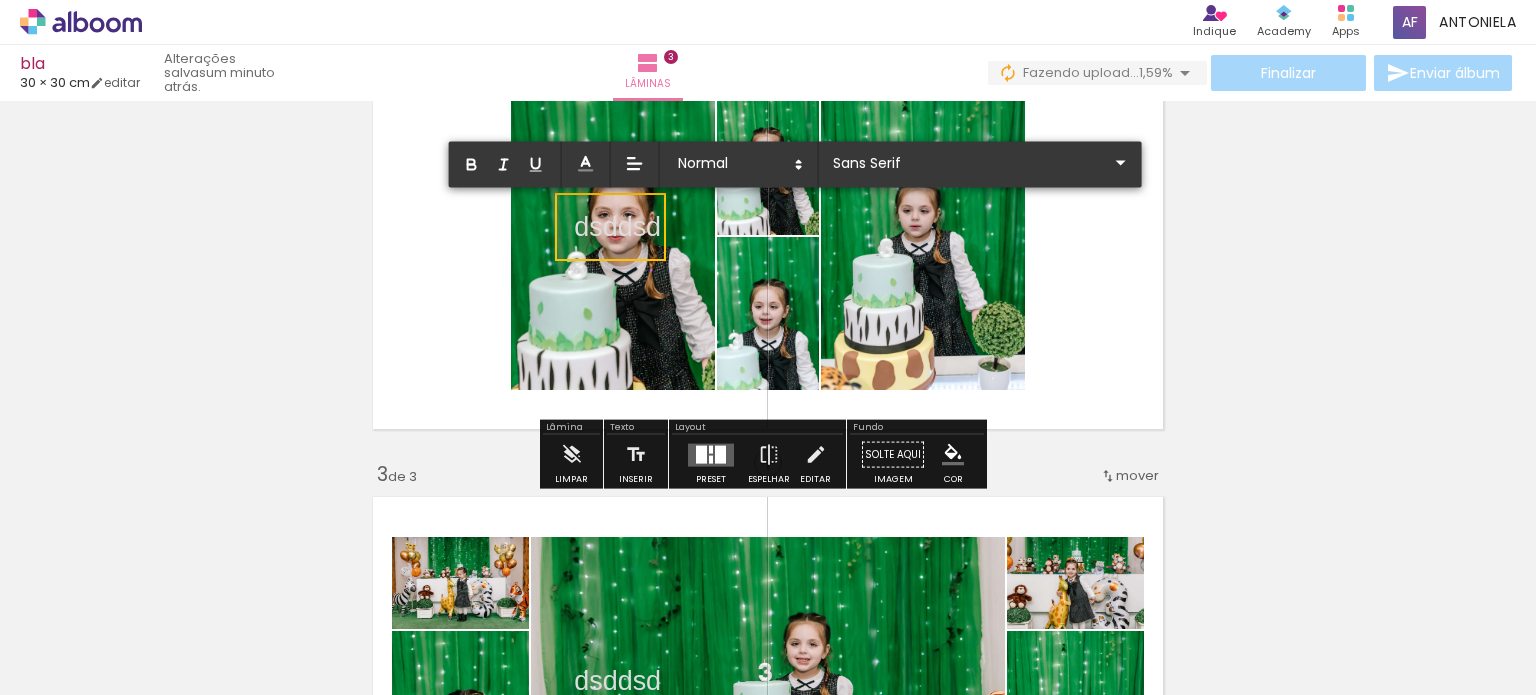 click on "Inserir lâmina 1  de 3  Inserir lâmina 2  de 3  Inserir lâmina 3  de 3" at bounding box center (768, 437) 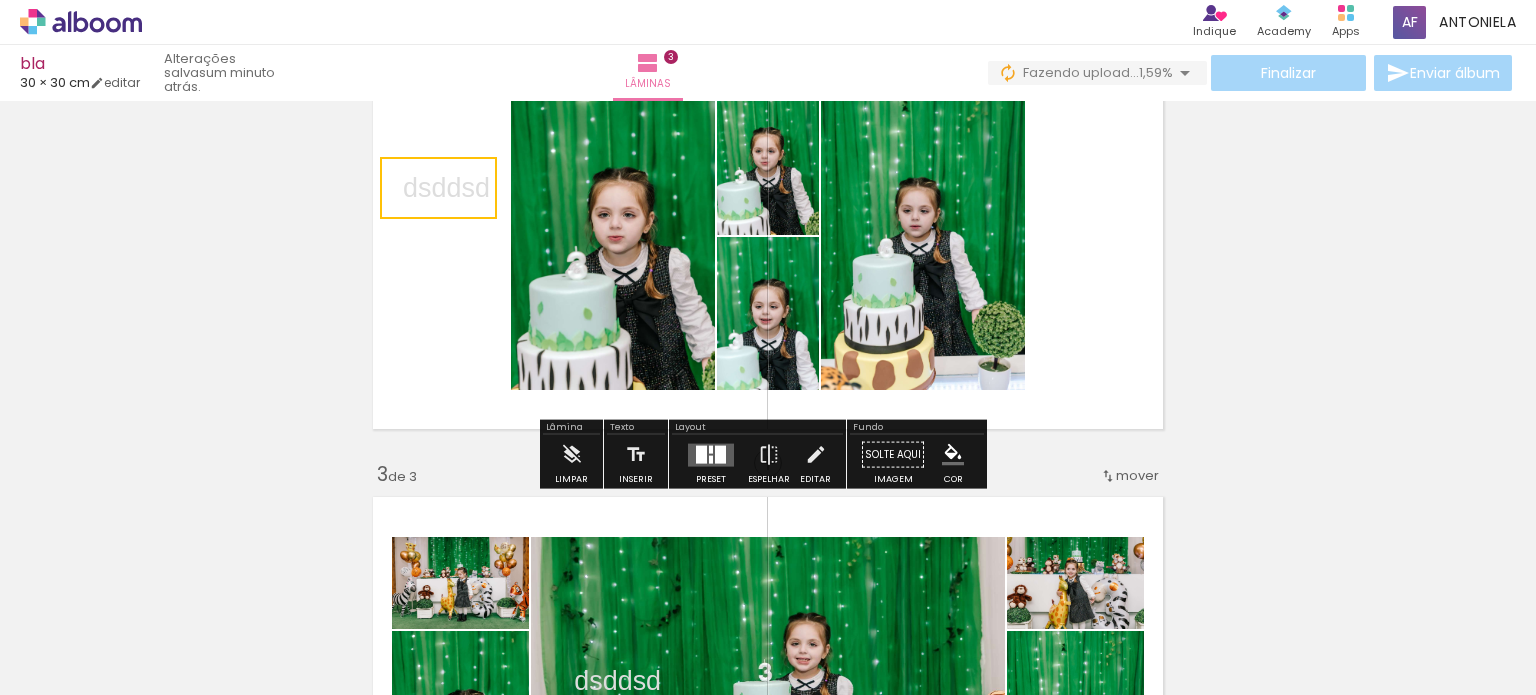 drag, startPoint x: 586, startPoint y: 226, endPoint x: 423, endPoint y: 190, distance: 166.92813 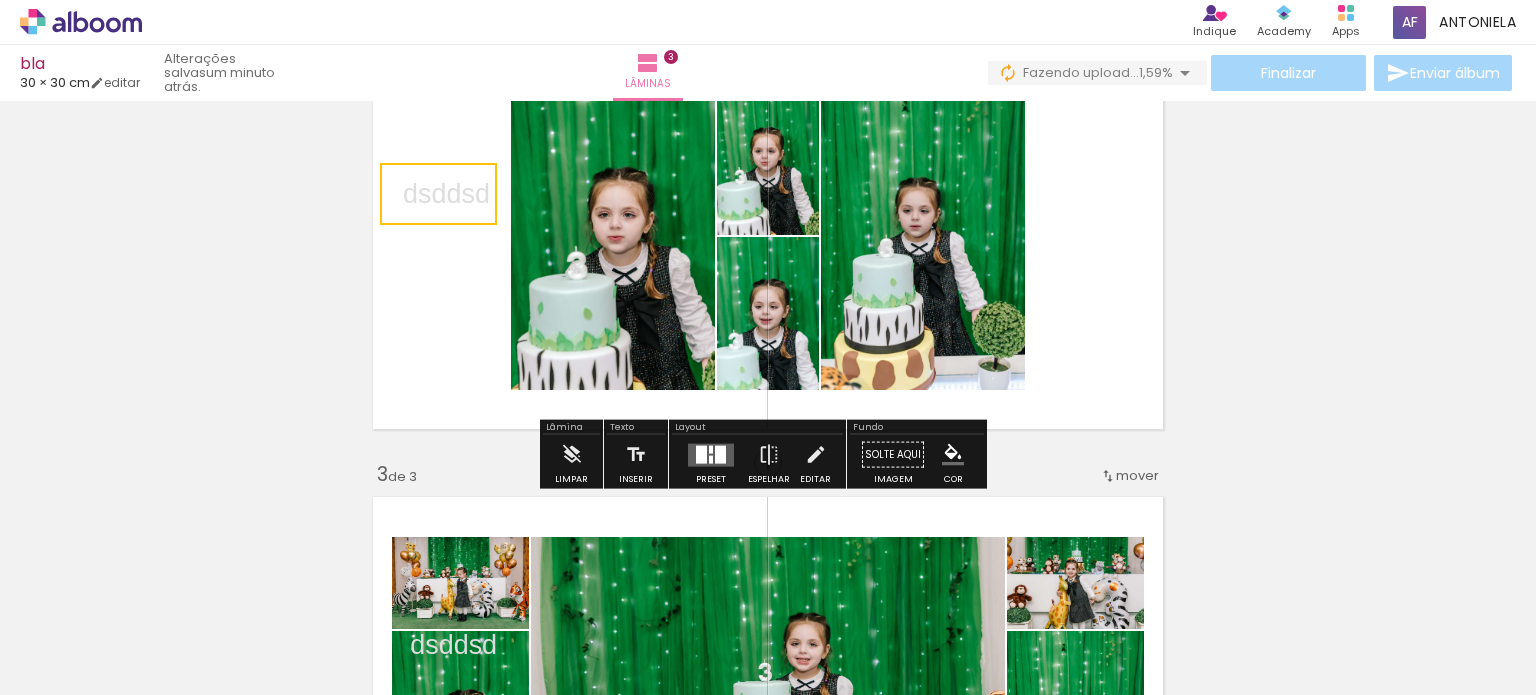 click at bounding box center [438, 194] 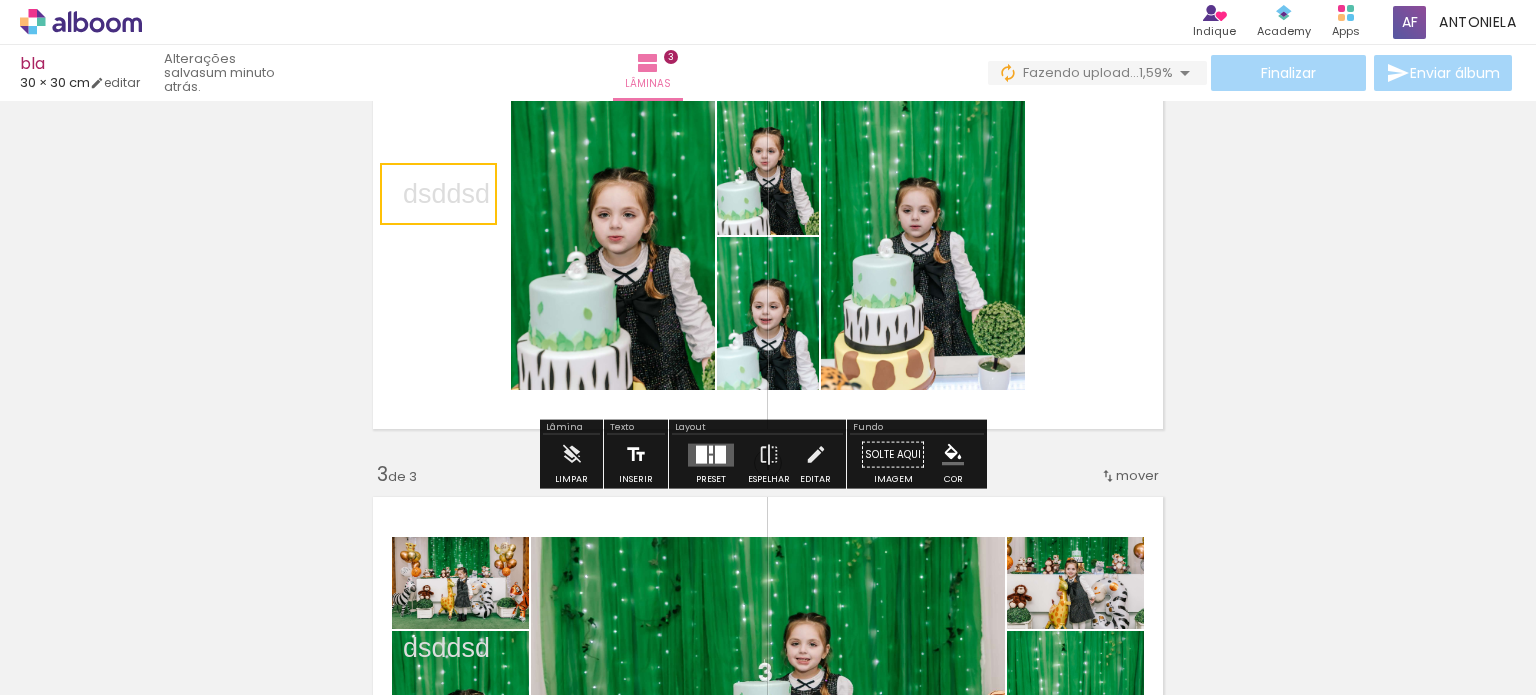 click at bounding box center (636, 455) 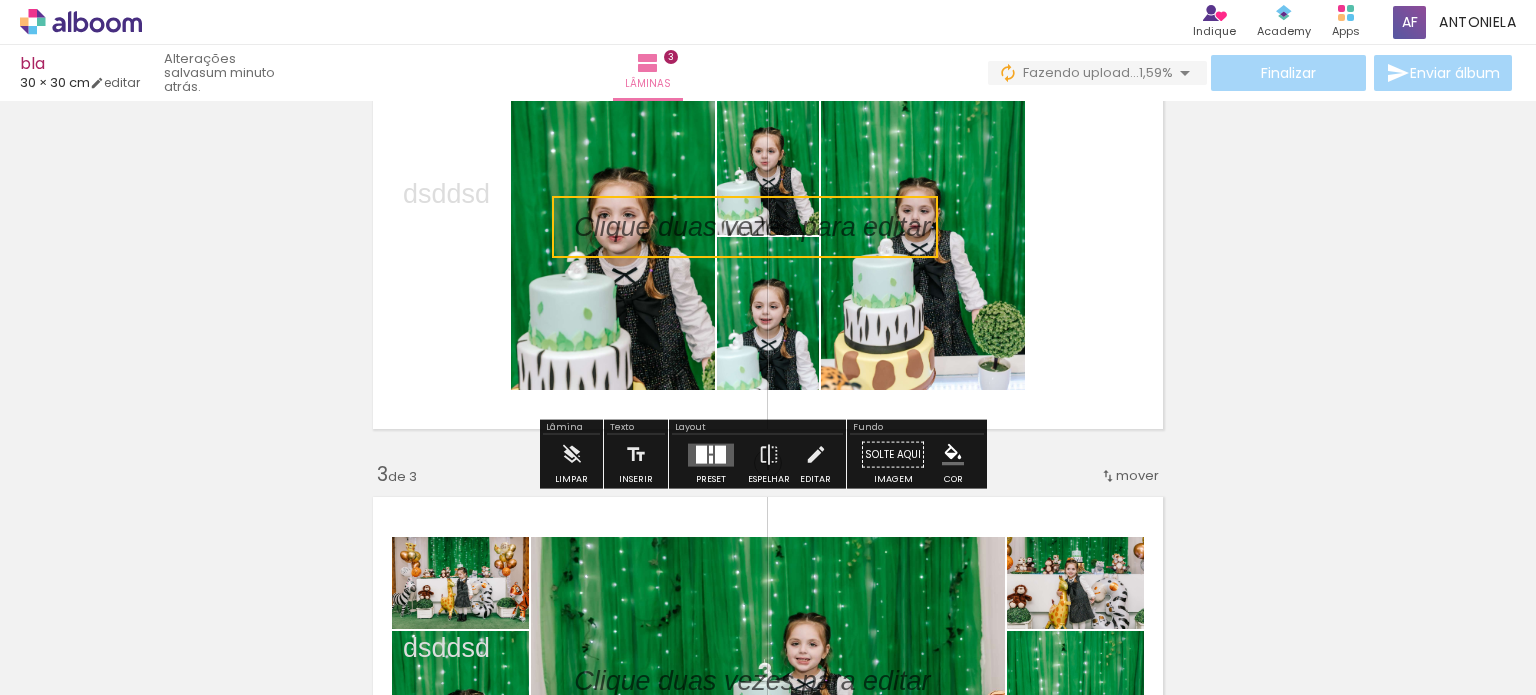 click at bounding box center [745, 227] 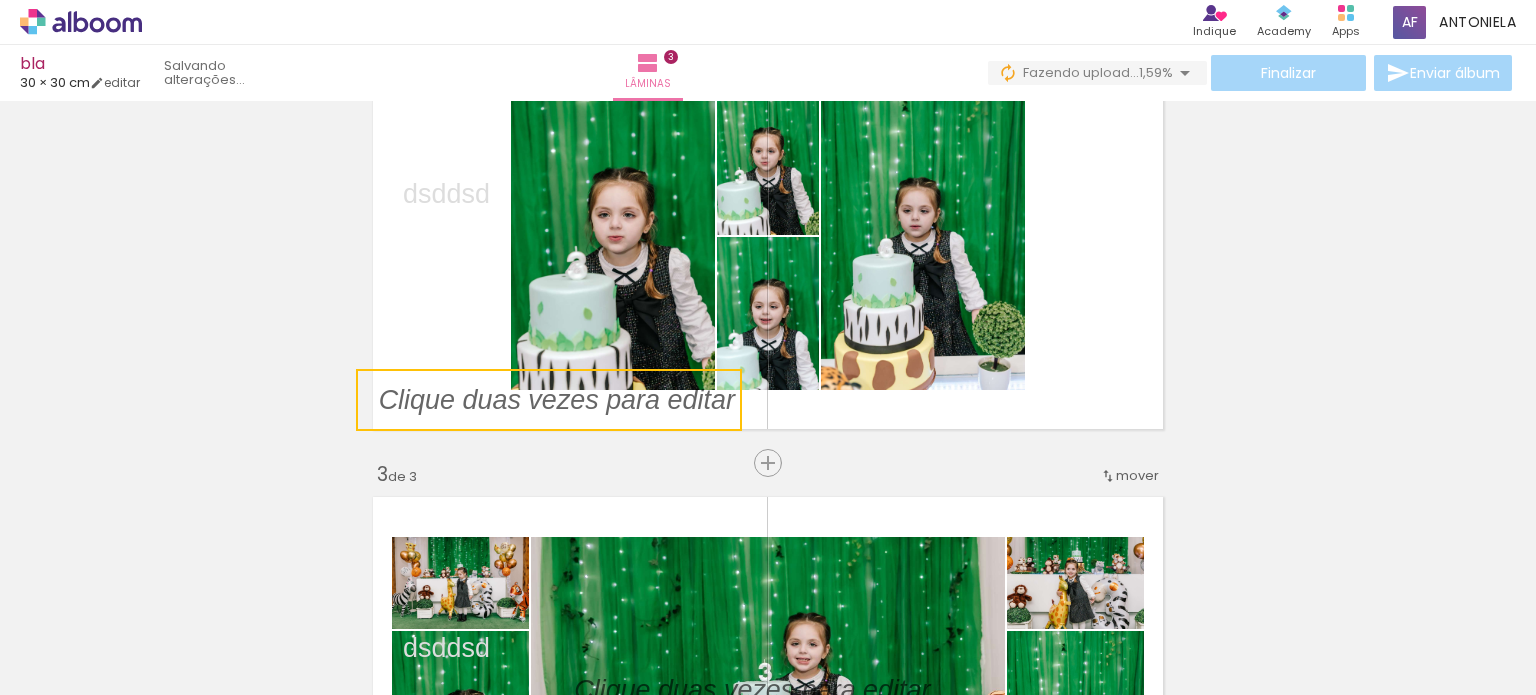 drag, startPoint x: 645, startPoint y: 237, endPoint x: 316, endPoint y: 284, distance: 332.34018 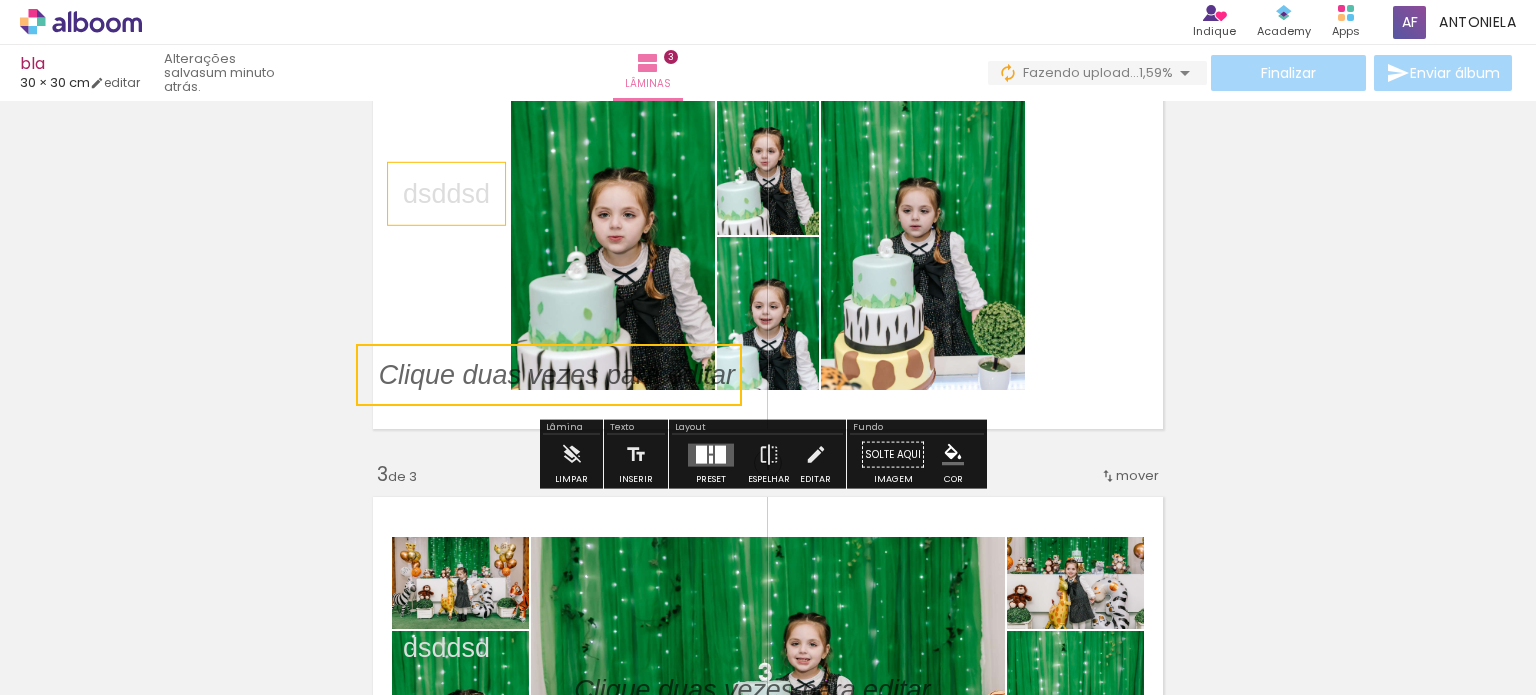 click on "dsddsd" at bounding box center [446, 194] 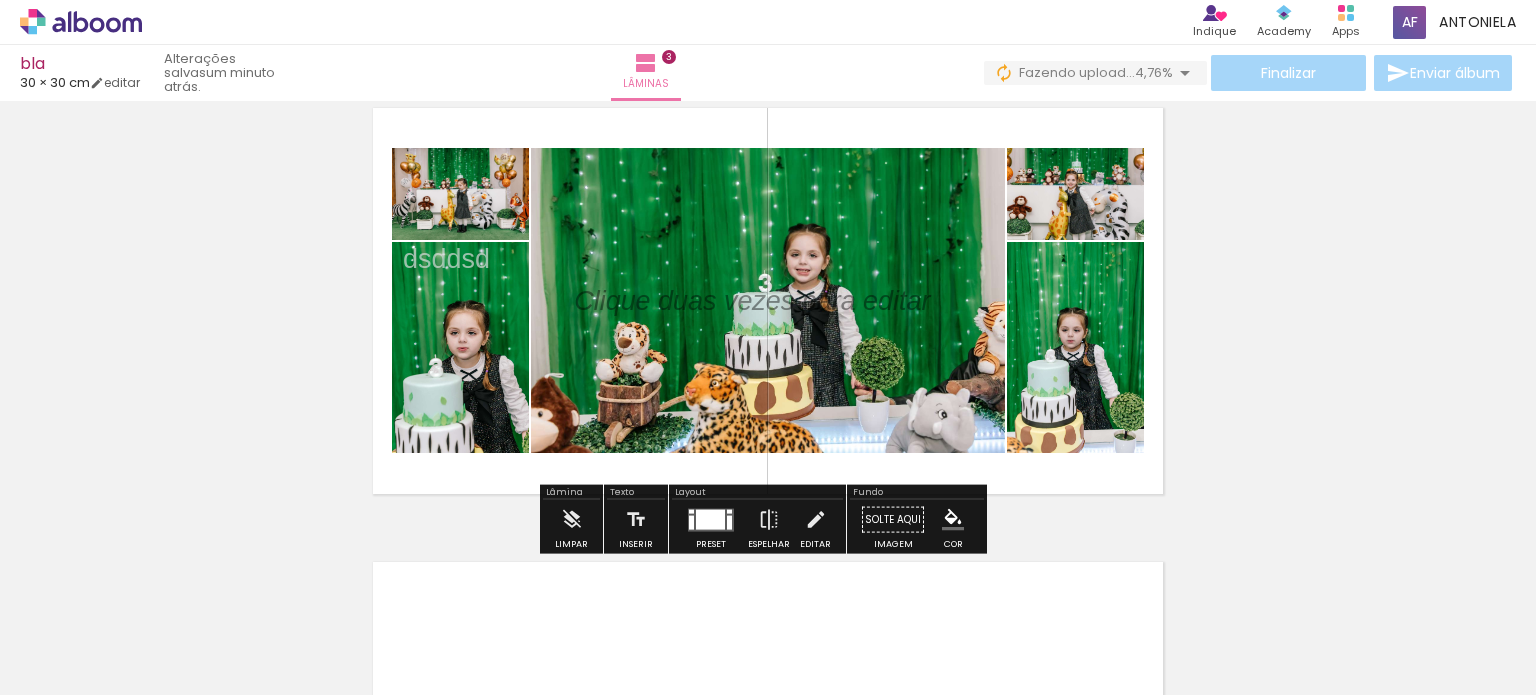 scroll, scrollTop: 1079, scrollLeft: 0, axis: vertical 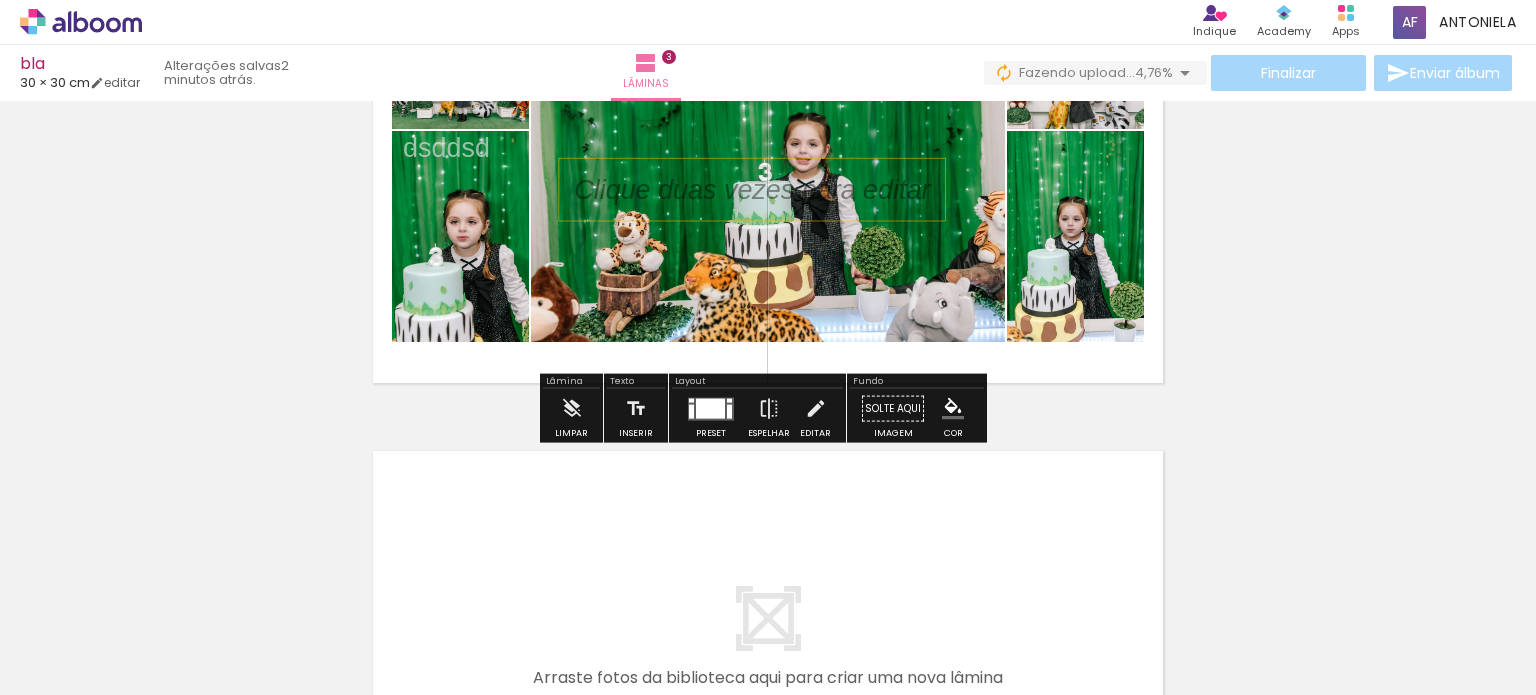 click at bounding box center [767, 190] 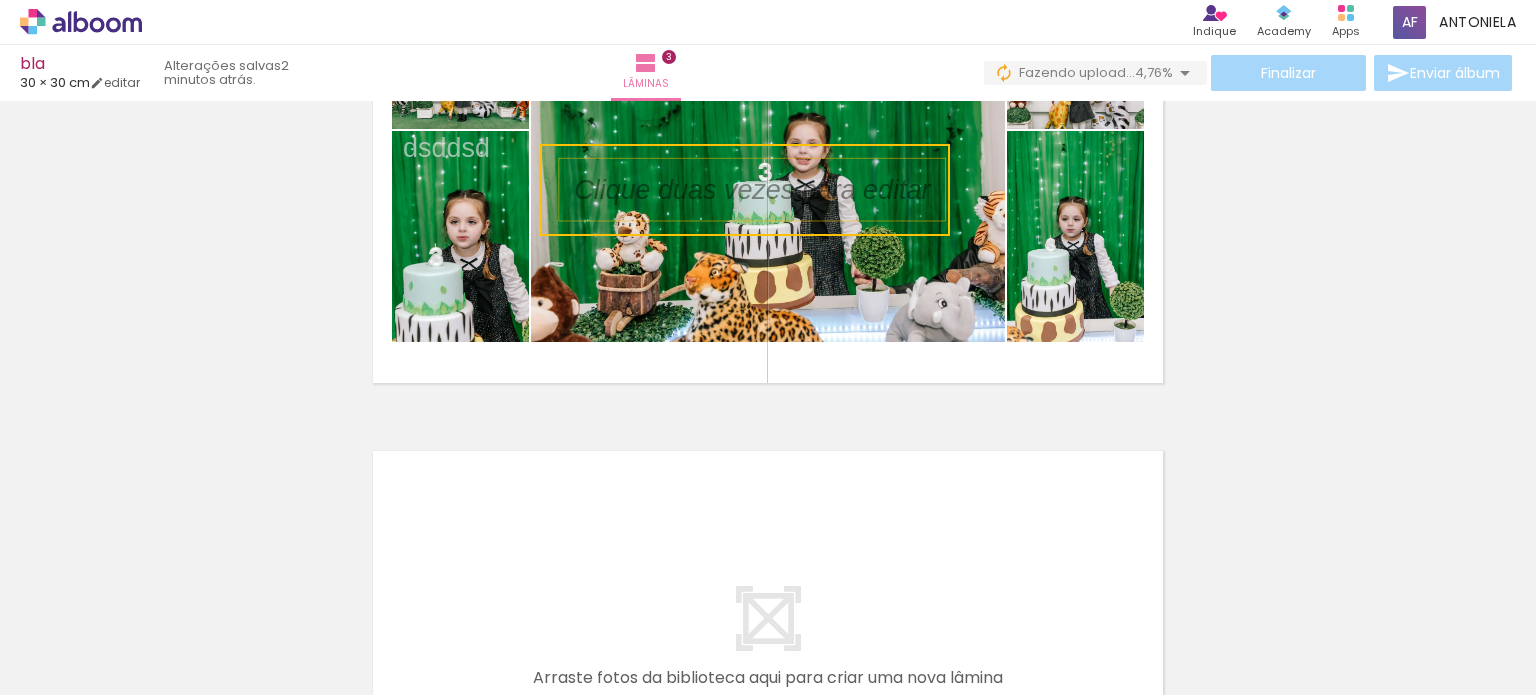 scroll, scrollTop: 680, scrollLeft: 0, axis: vertical 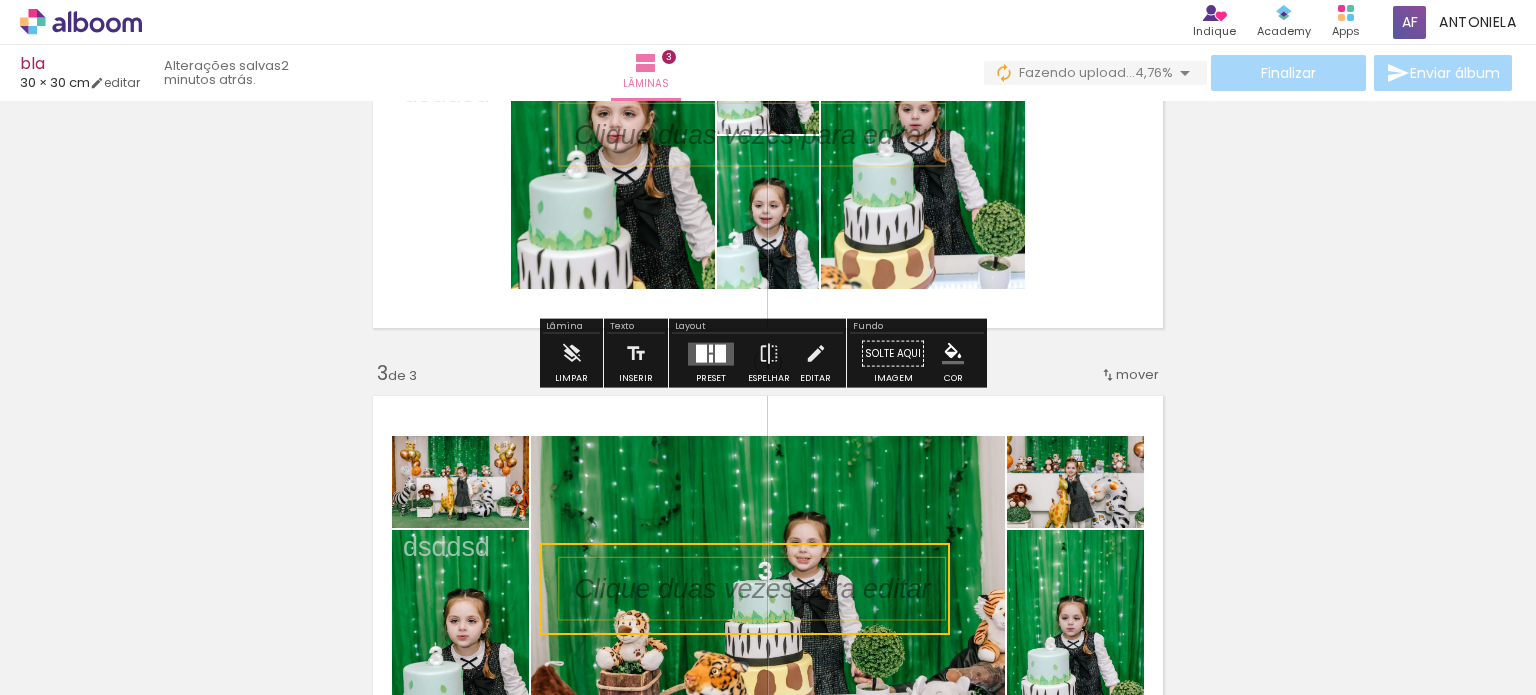 click at bounding box center [767, 135] 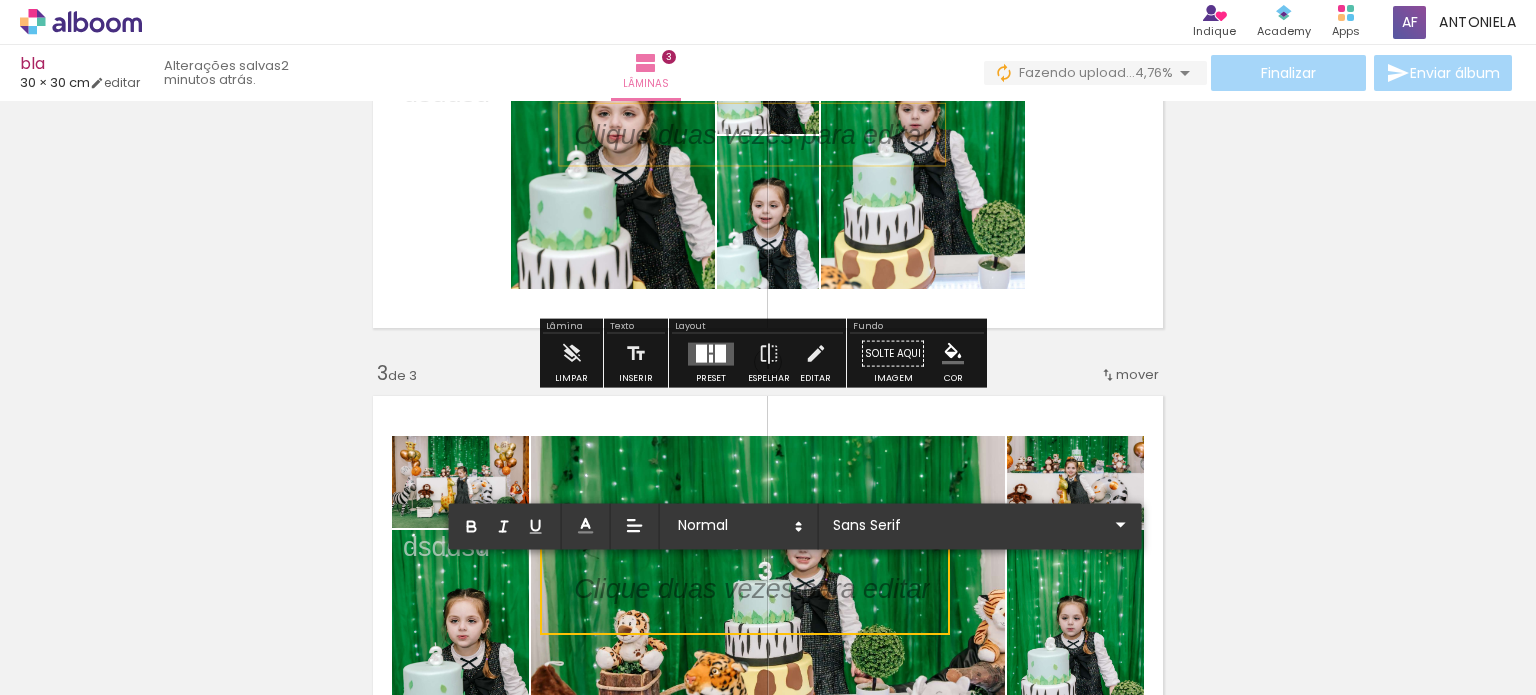 click at bounding box center [767, 135] 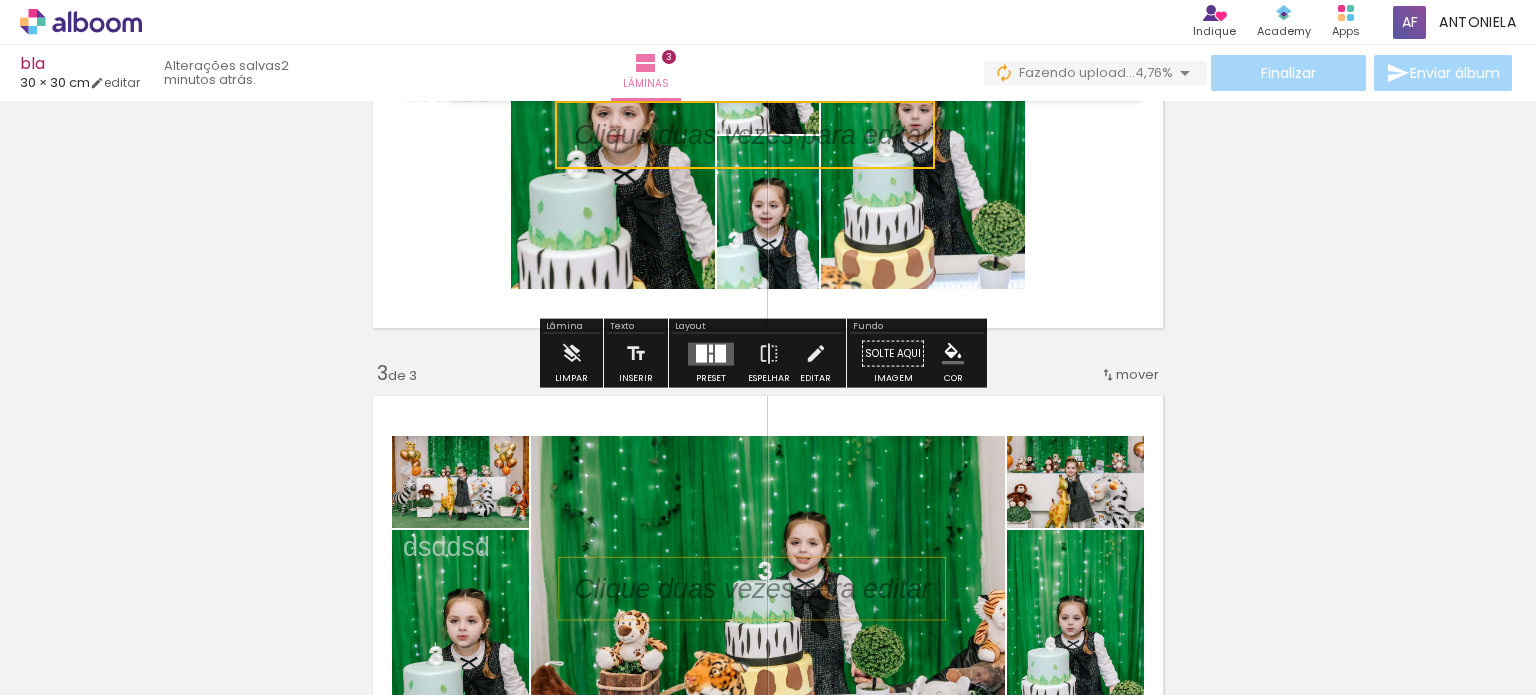 drag, startPoint x: 770, startPoint y: 145, endPoint x: 857, endPoint y: 222, distance: 116.18089 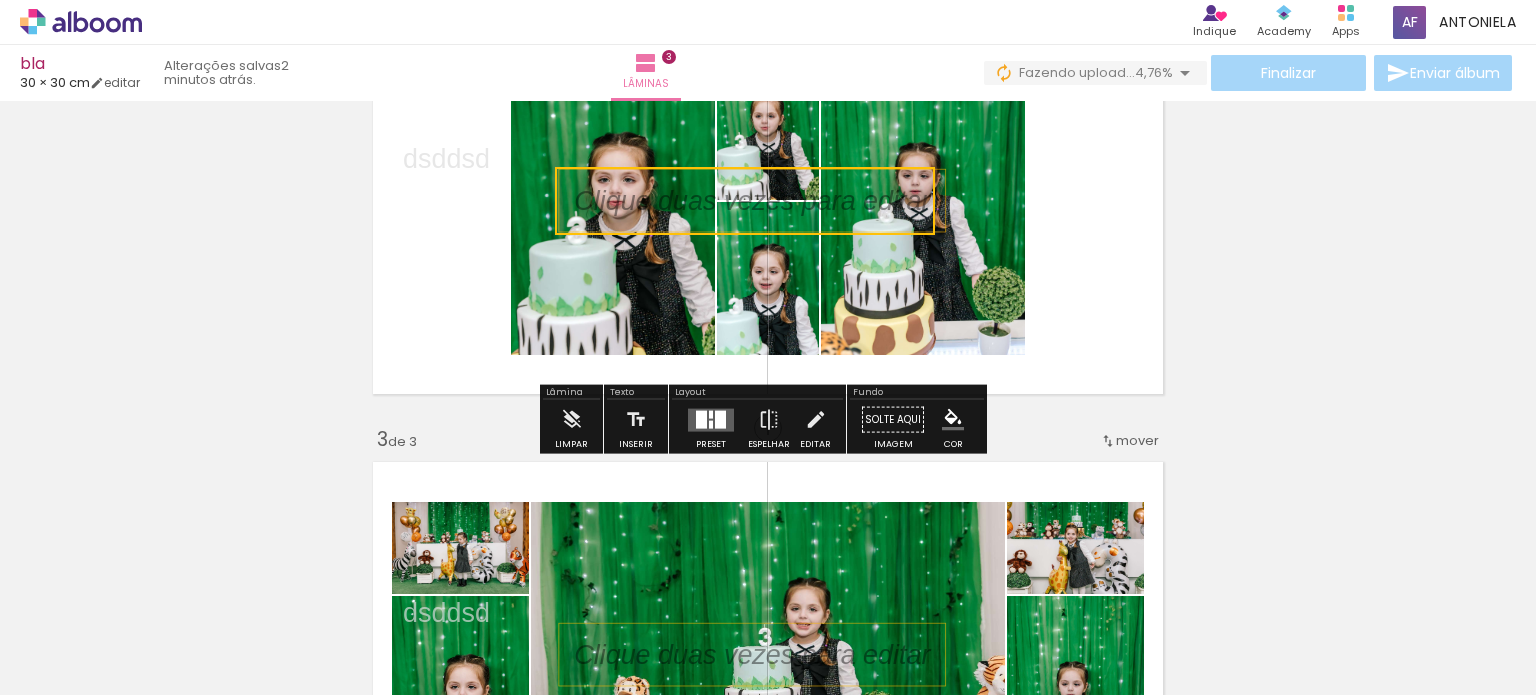 scroll, scrollTop: 580, scrollLeft: 0, axis: vertical 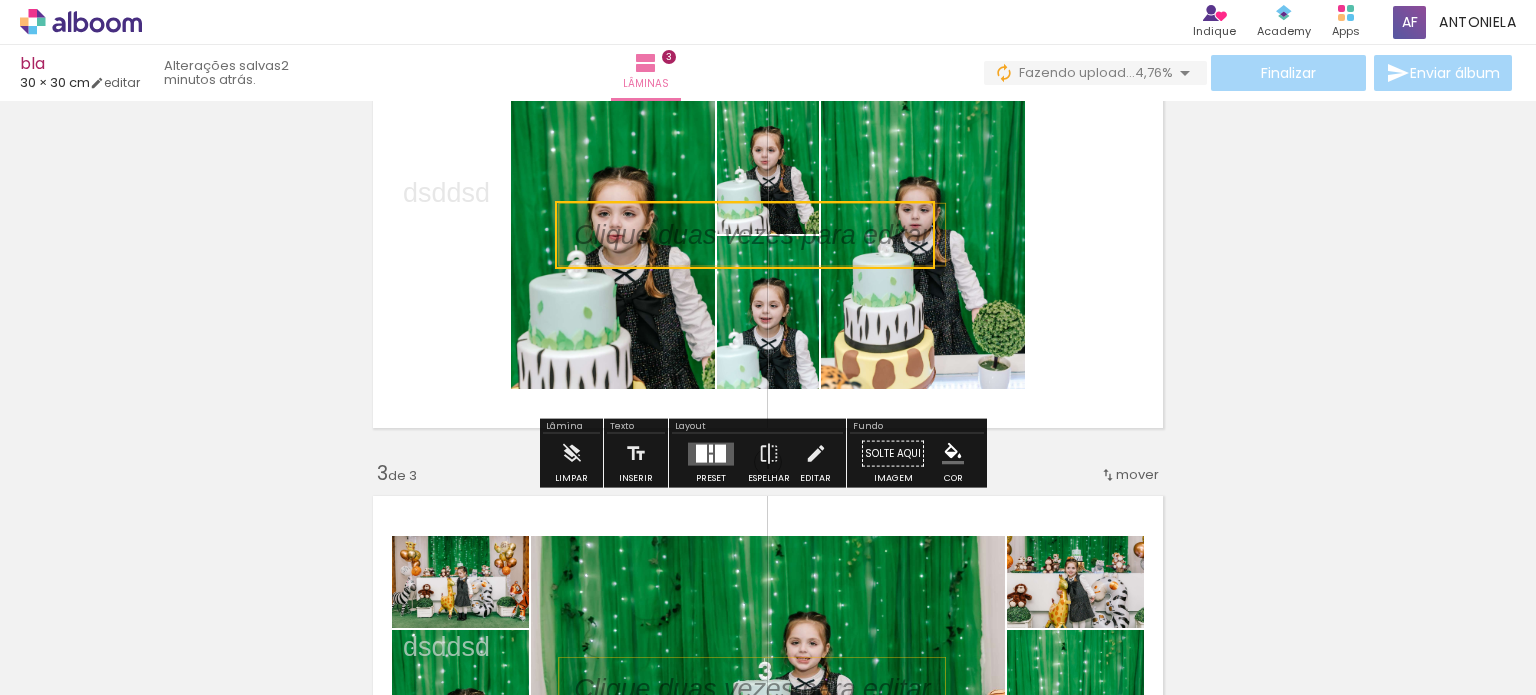 drag, startPoint x: 820, startPoint y: 249, endPoint x: 1365, endPoint y: 385, distance: 561.7126 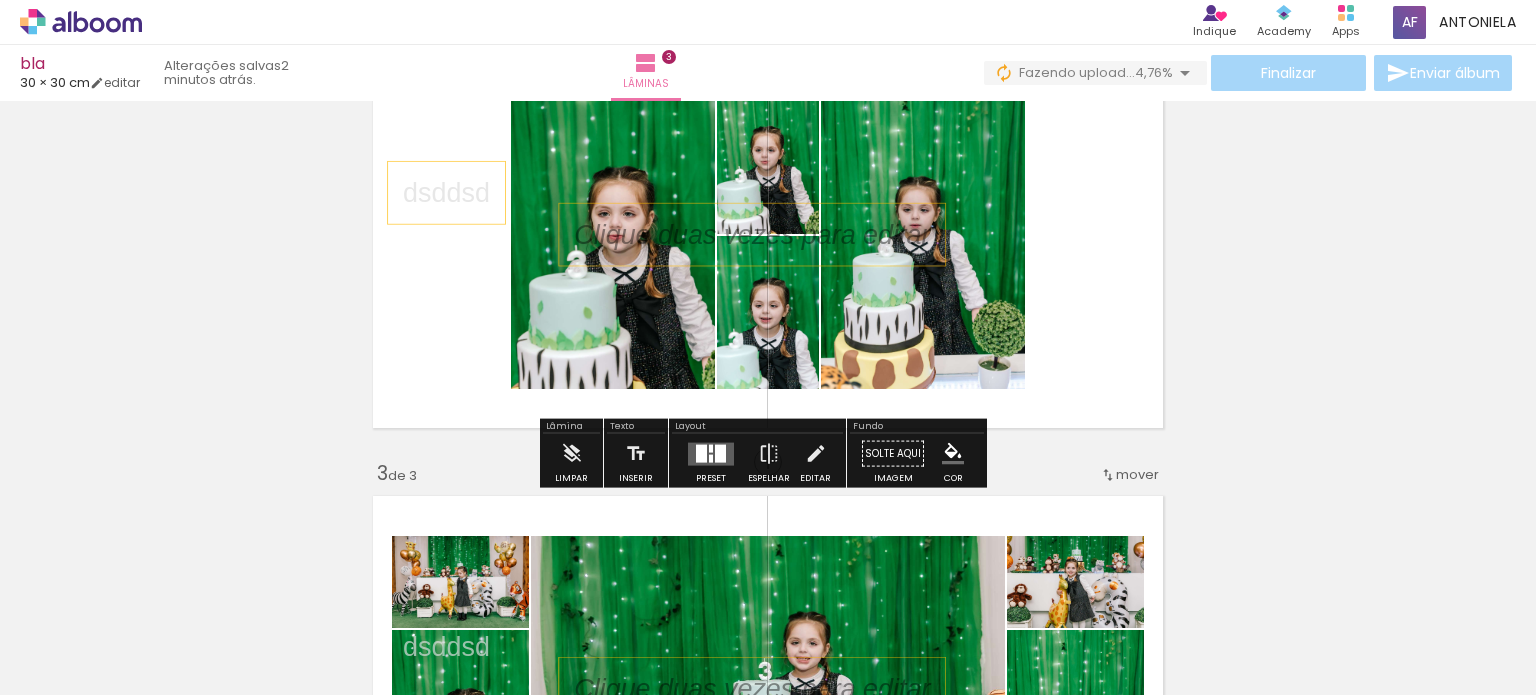click on "dsddsd" at bounding box center [446, 193] 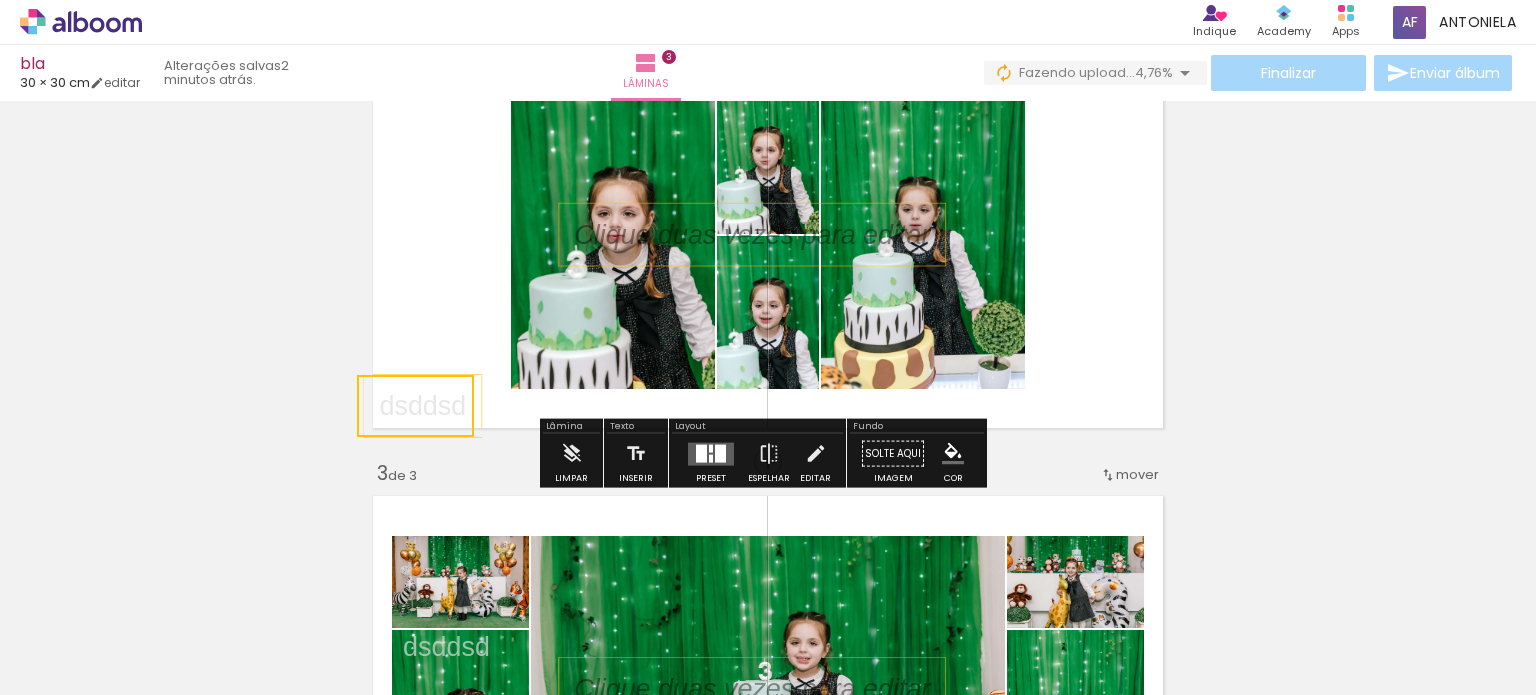 drag, startPoint x: 426, startPoint y: 203, endPoint x: 132, endPoint y: 591, distance: 486.8059 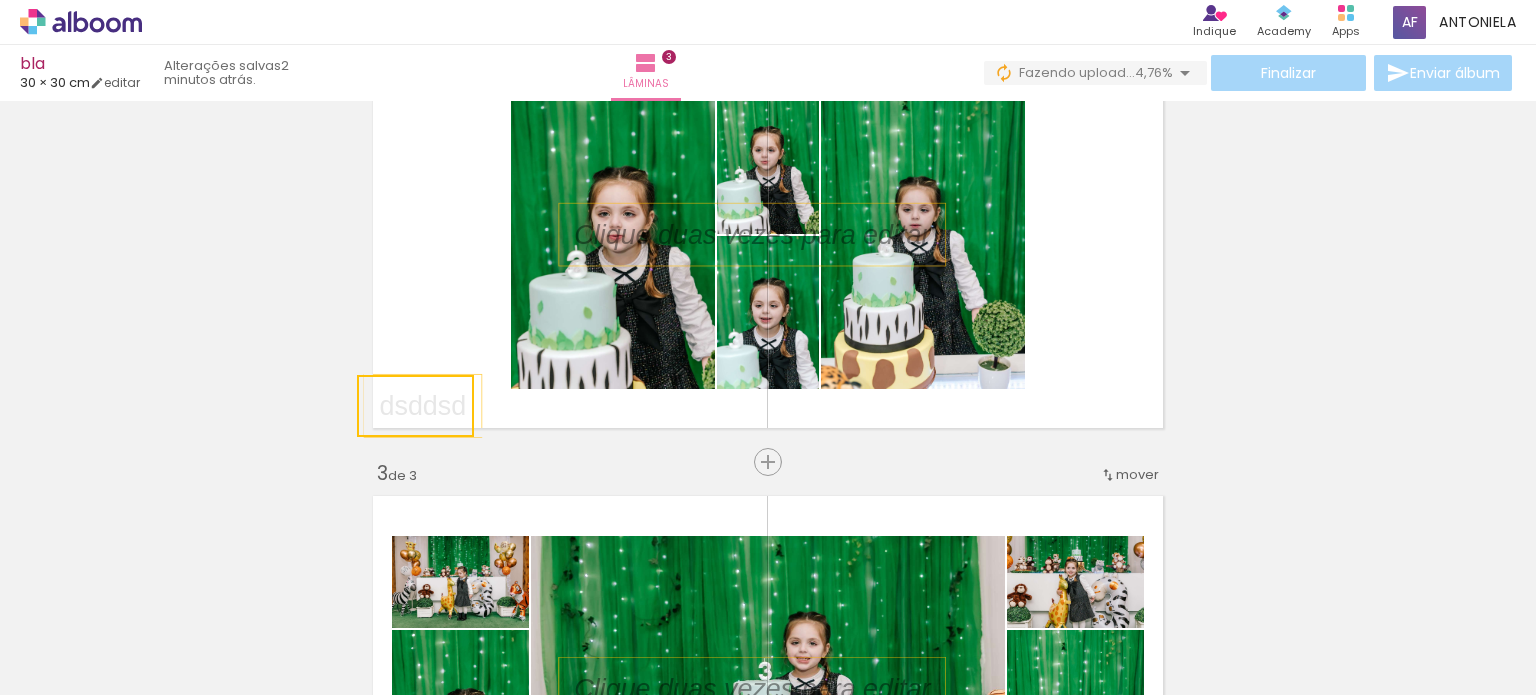 click at bounding box center [415, 406] 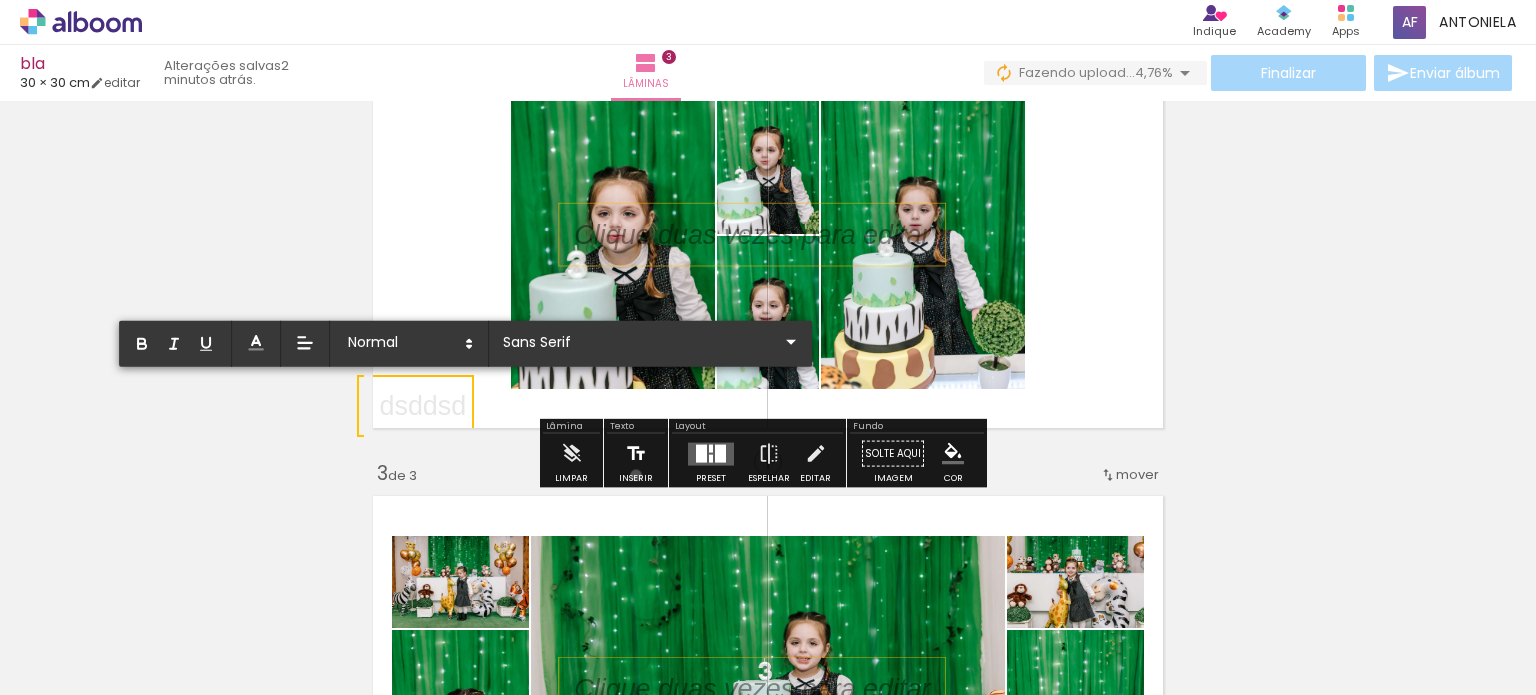 click on "Inserir" at bounding box center [636, 478] 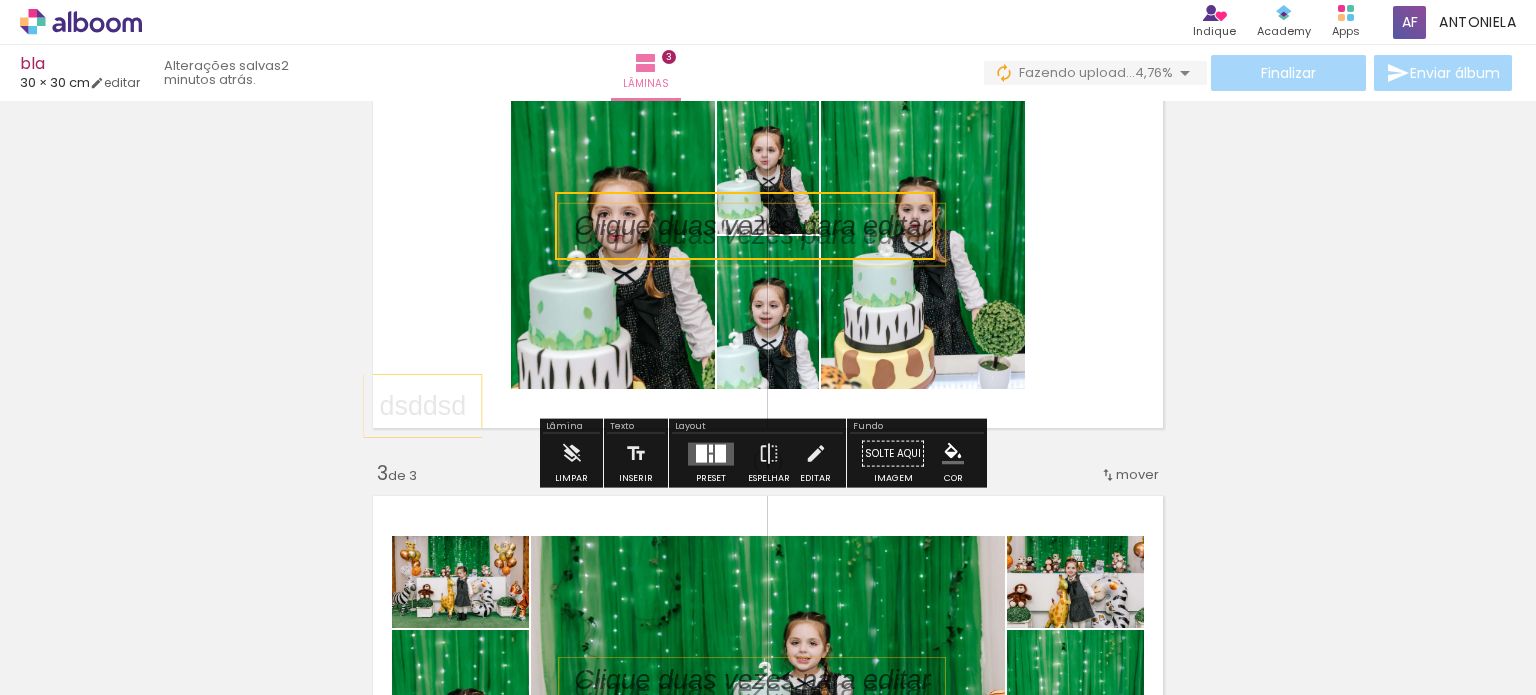 click at bounding box center (768, 235) 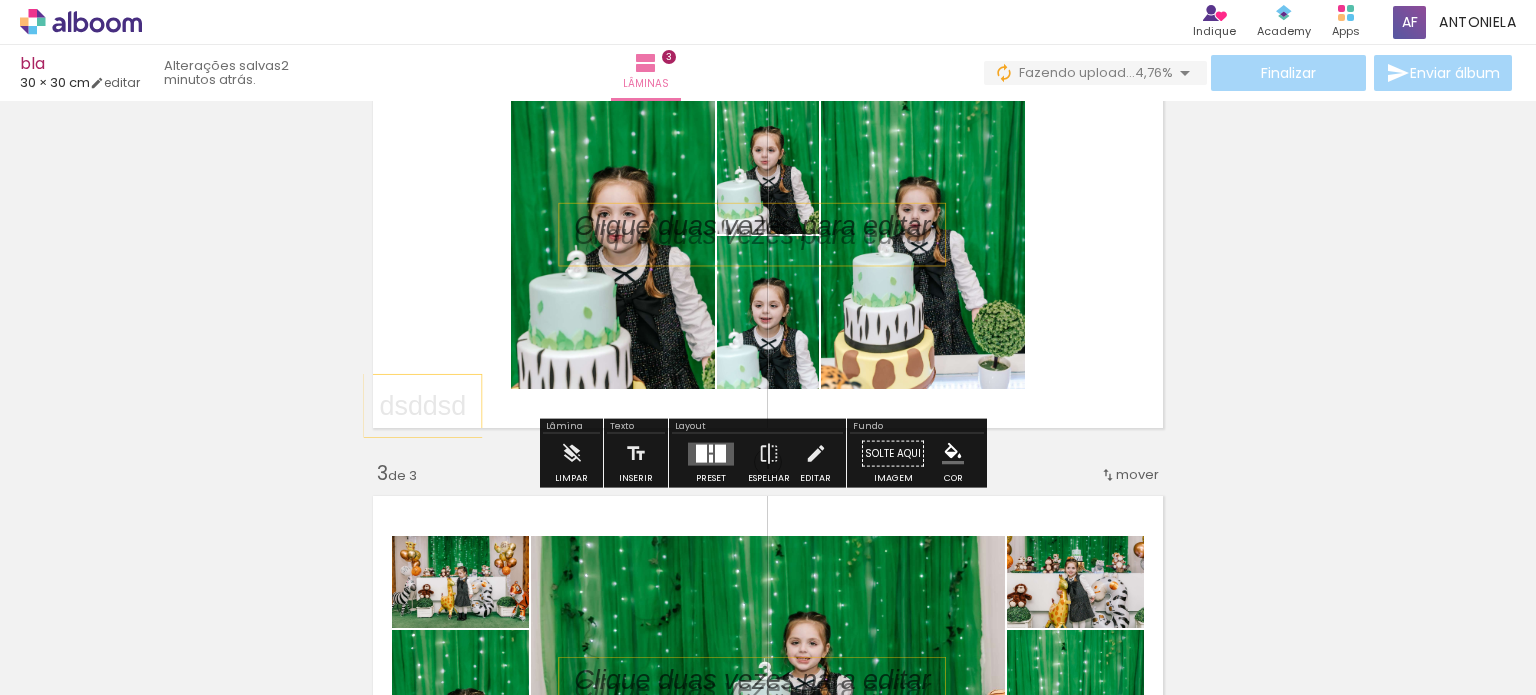 drag, startPoint x: 873, startPoint y: 231, endPoint x: 432, endPoint y: 296, distance: 445.76453 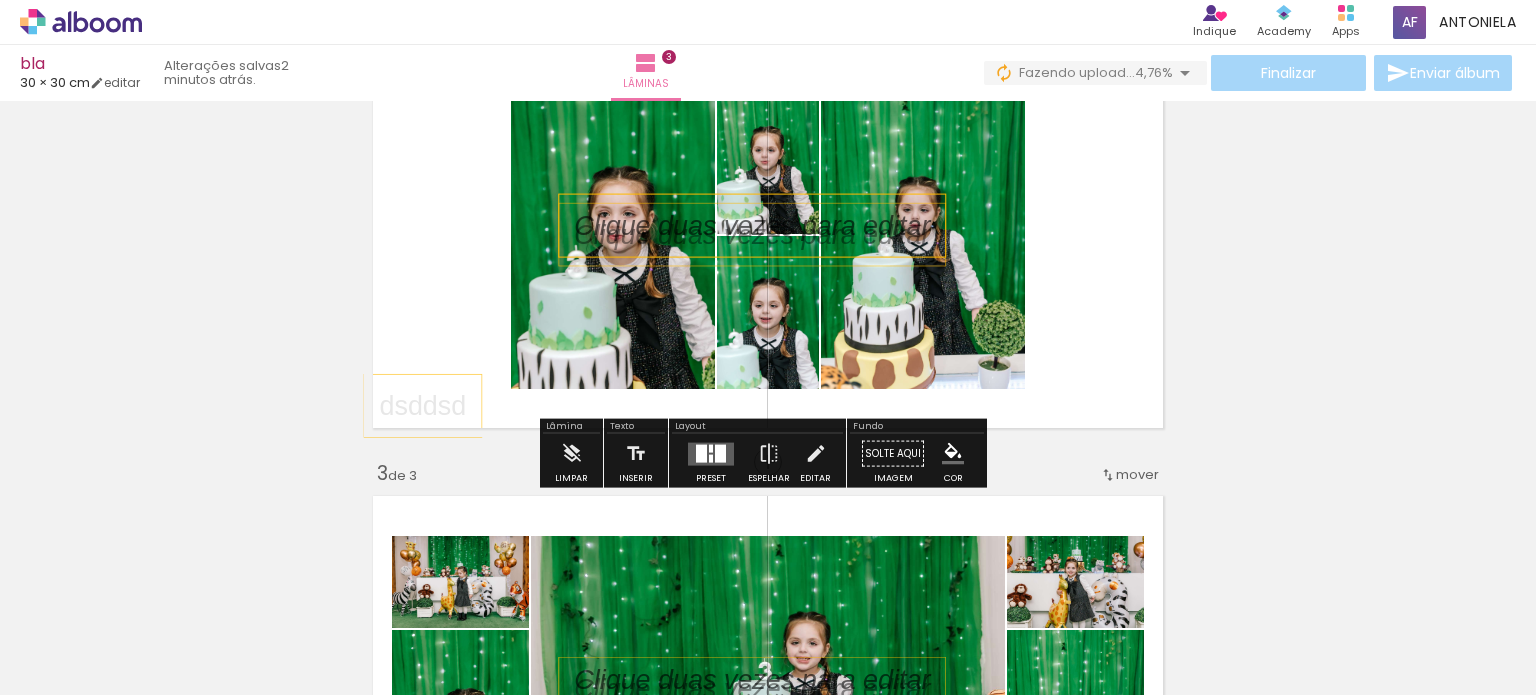click at bounding box center [767, 226] 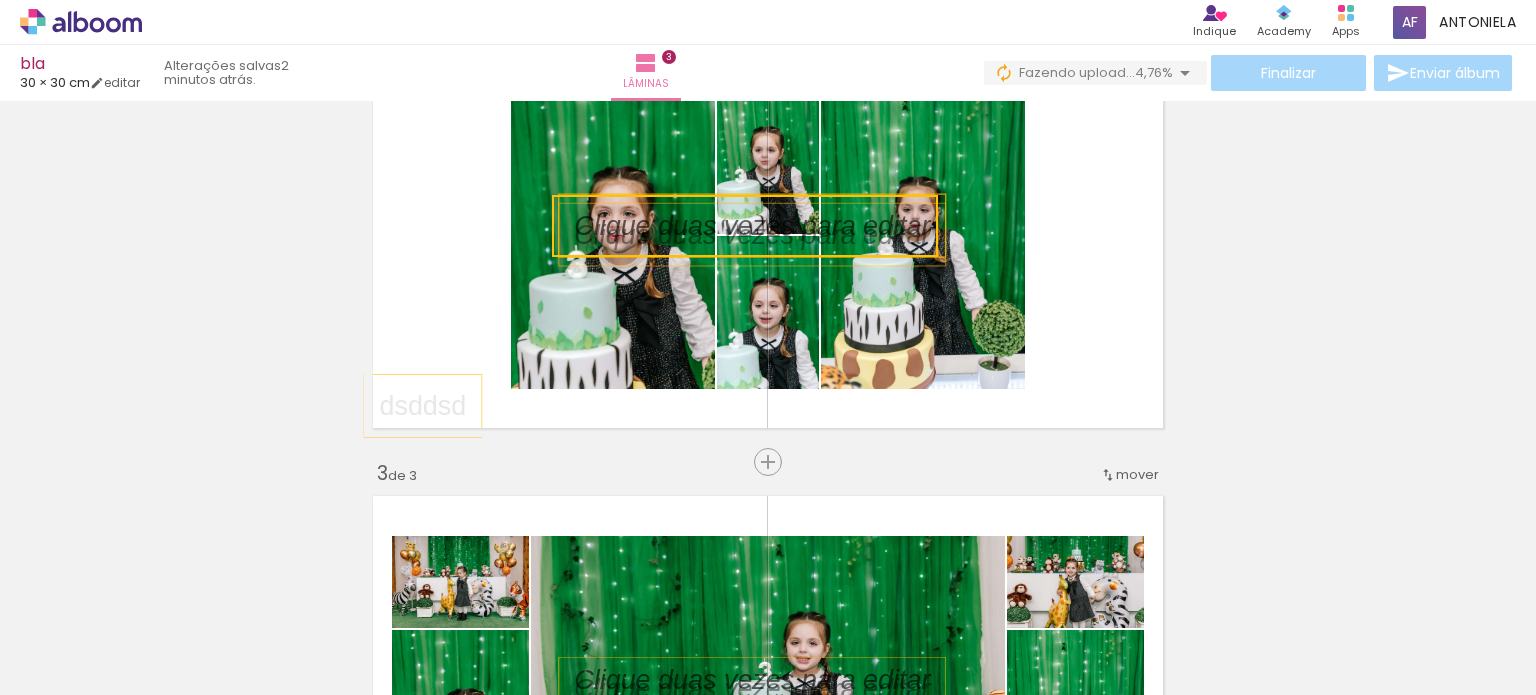 click on "mover" at bounding box center [1137, 474] 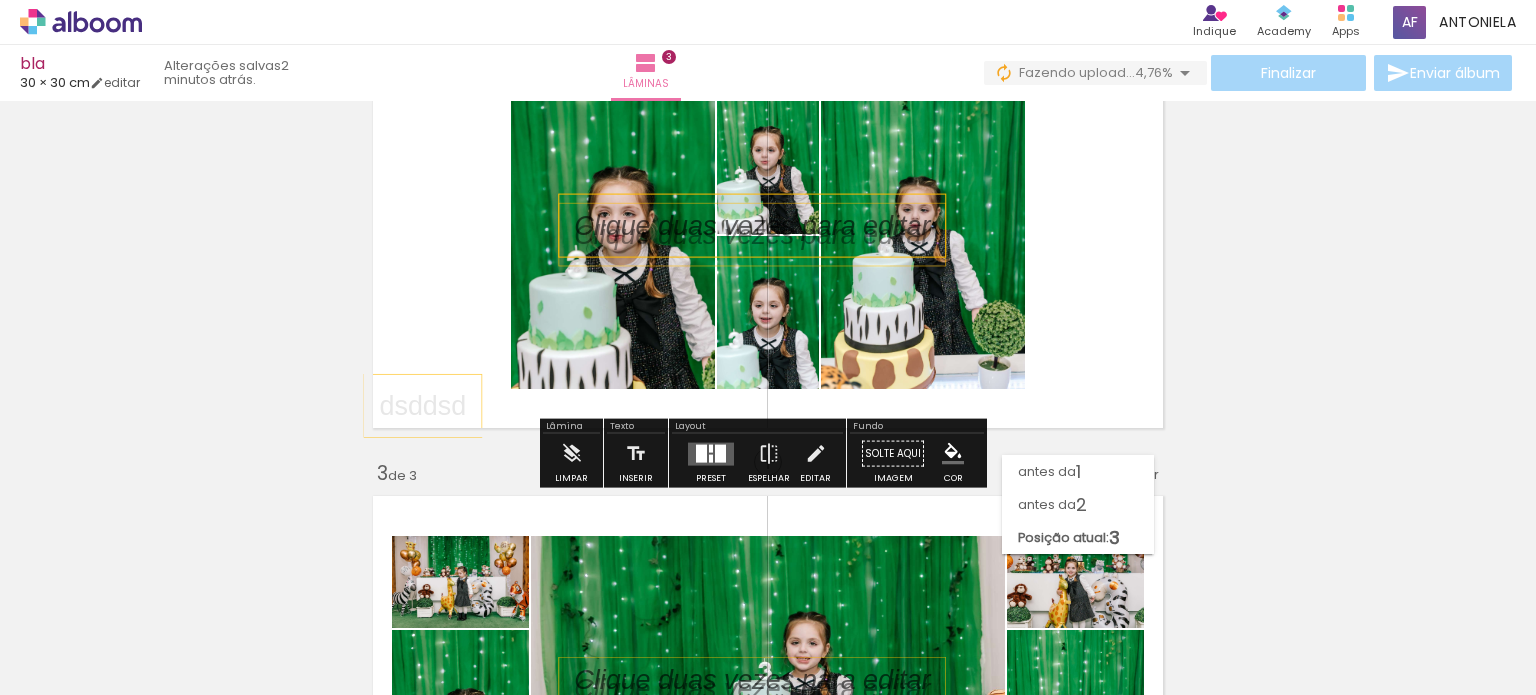 click at bounding box center (767, 226) 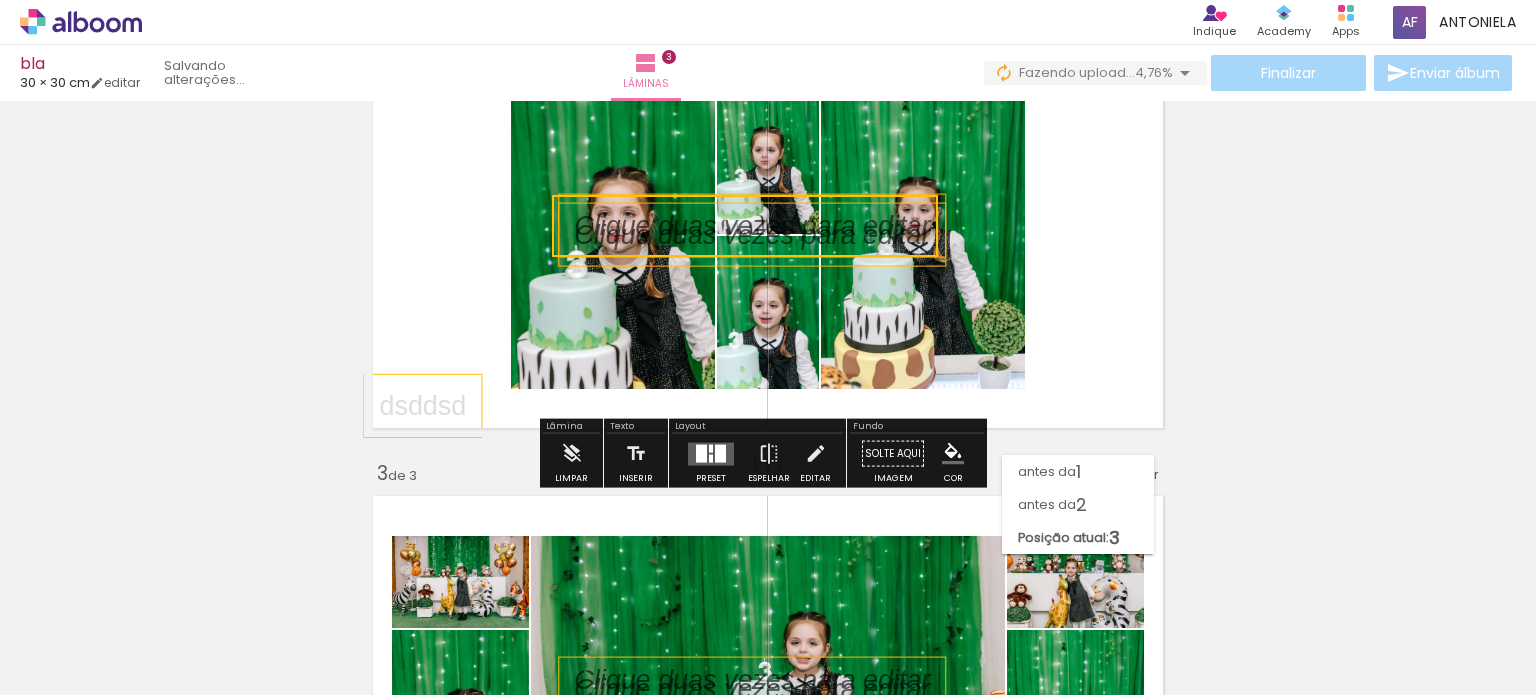 click at bounding box center [953, 454] 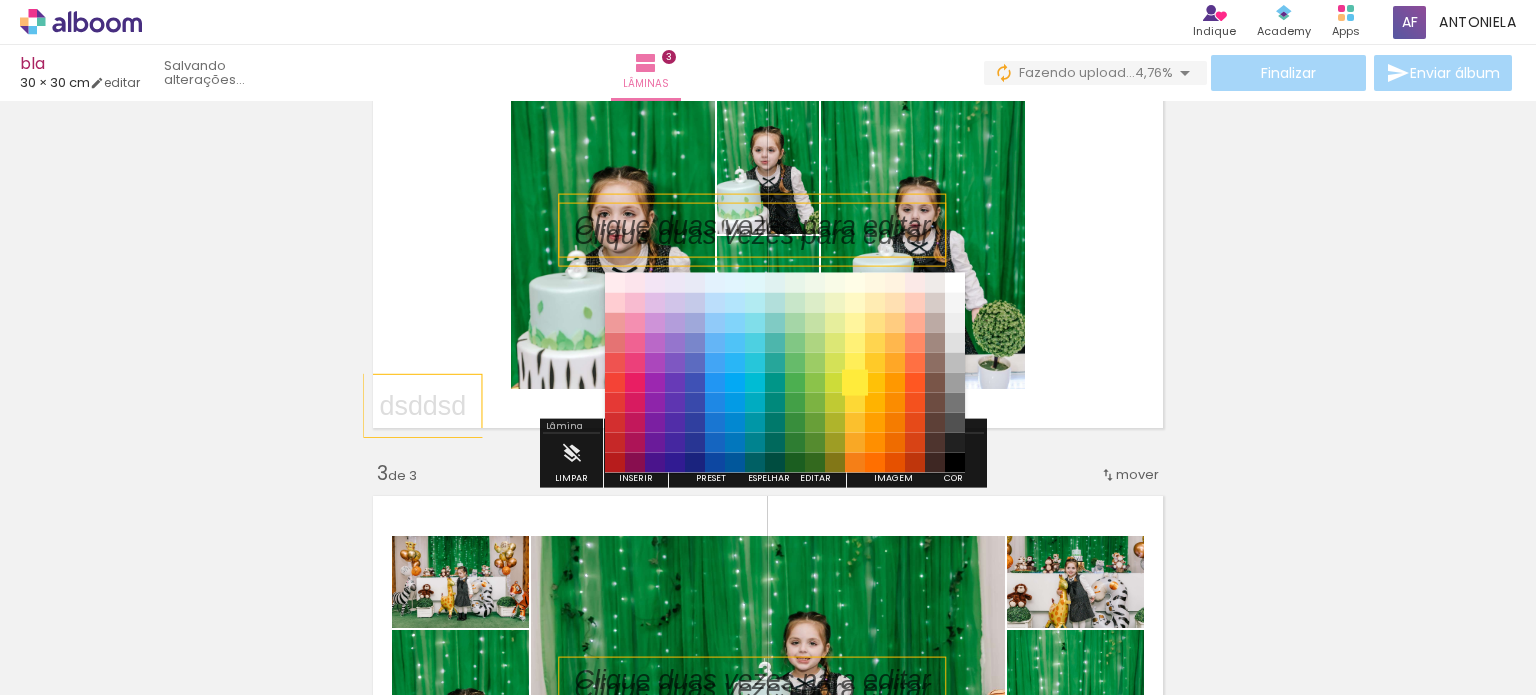 click on "#ffeb3b" at bounding box center [855, 382] 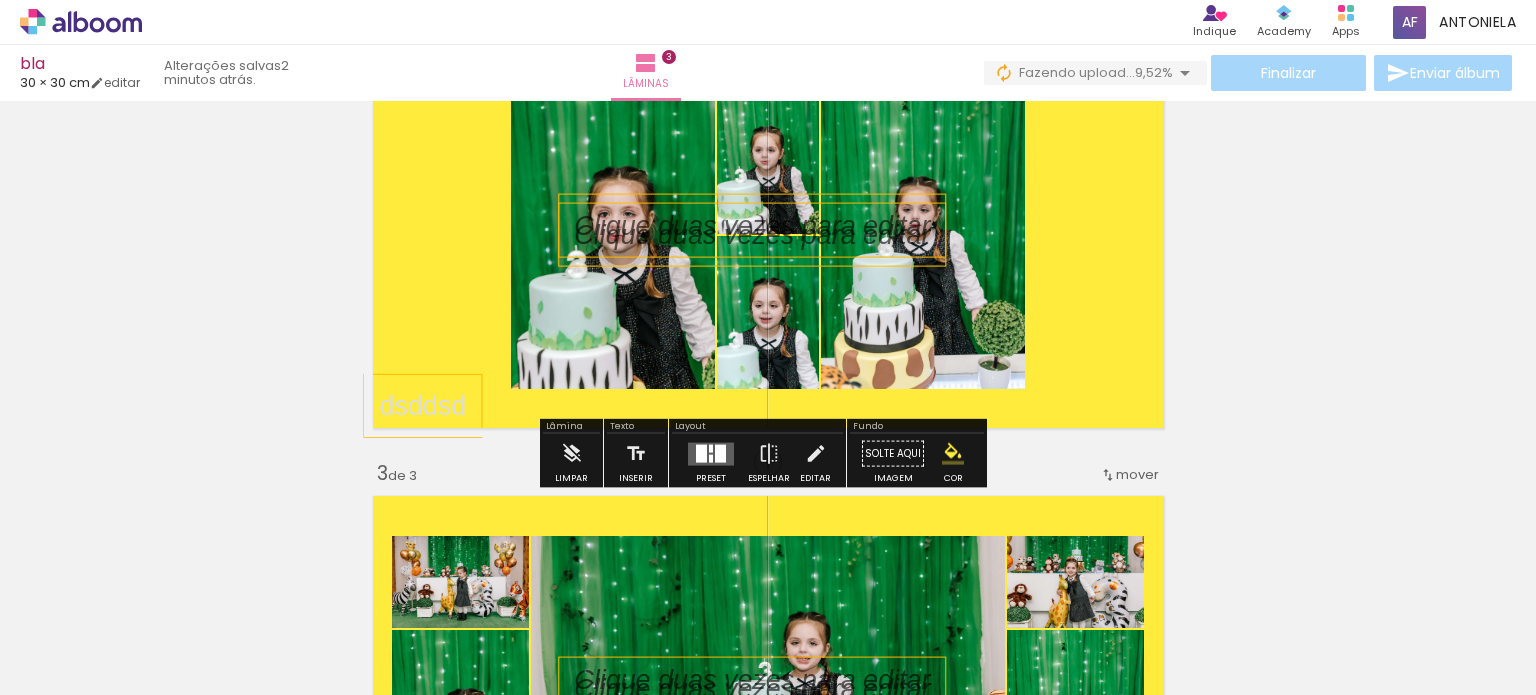 click on "Inserir lâmina 1  de 3  Inserir lâmina 2  de 3  Inserir lâmina 3  de 3" at bounding box center (768, 436) 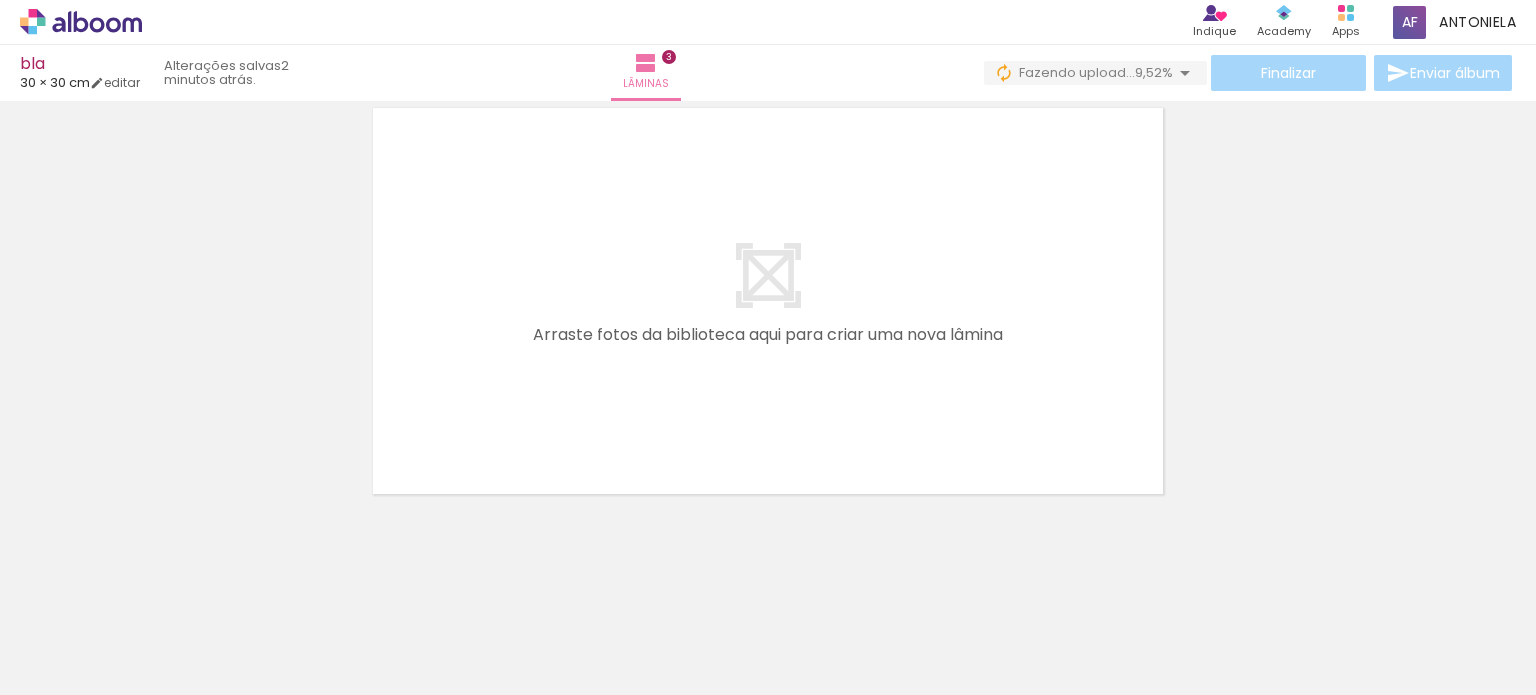 scroll, scrollTop: 1424, scrollLeft: 0, axis: vertical 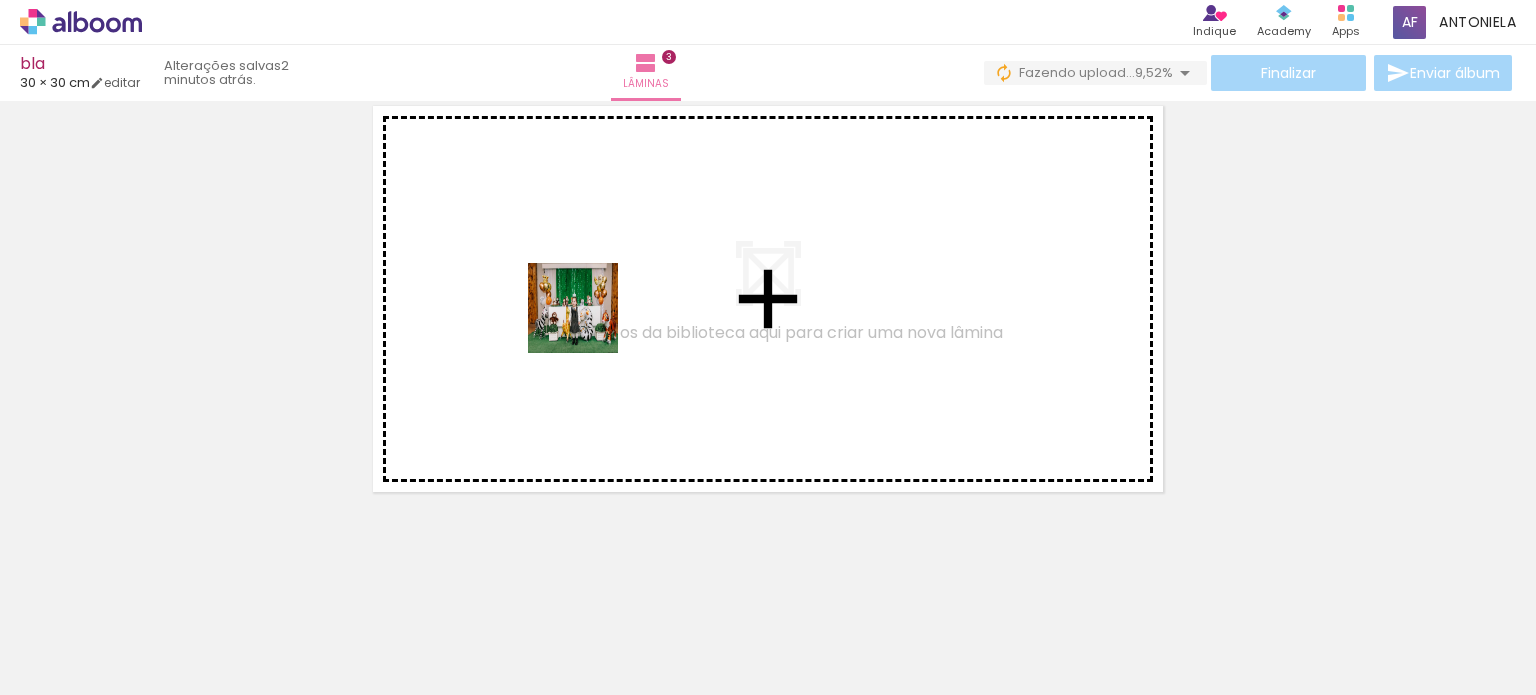 drag, startPoint x: 305, startPoint y: 647, endPoint x: 568, endPoint y: 371, distance: 381.2414 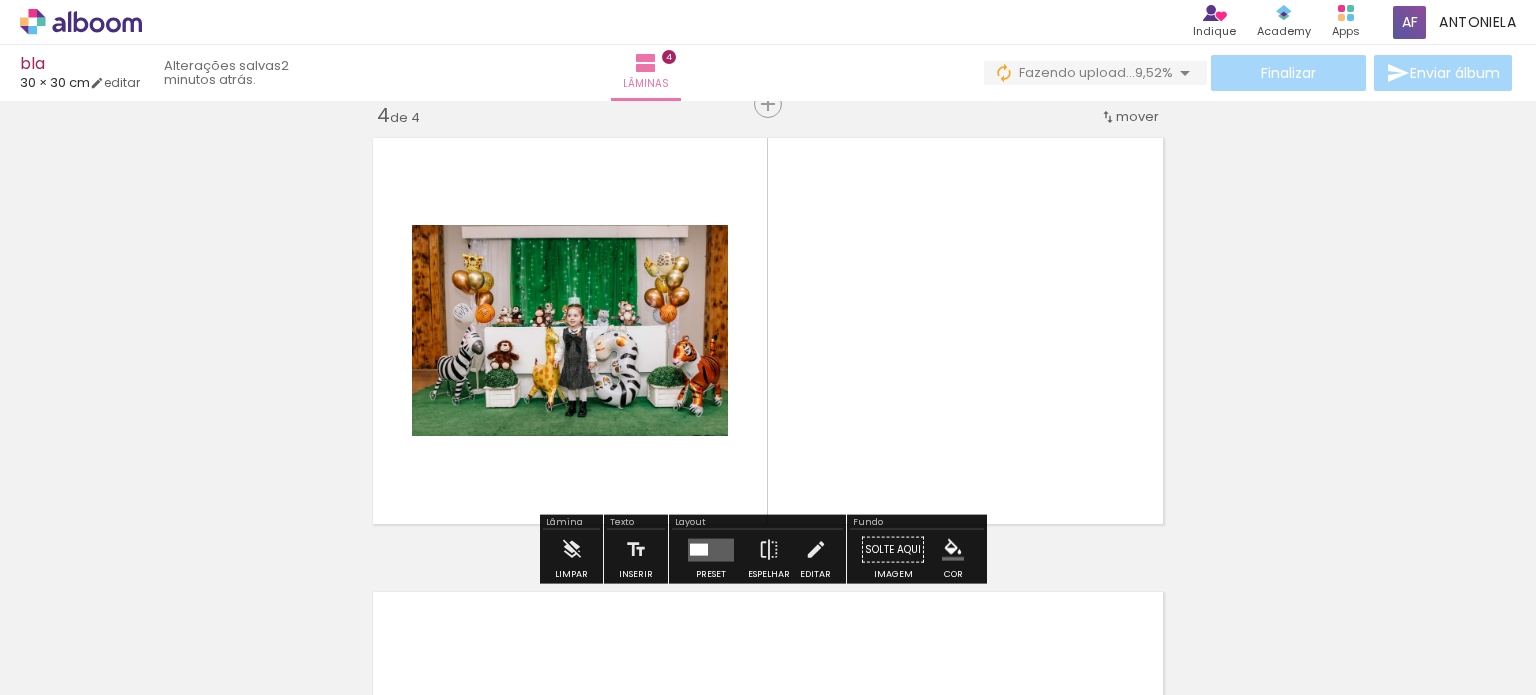 scroll, scrollTop: 1387, scrollLeft: 0, axis: vertical 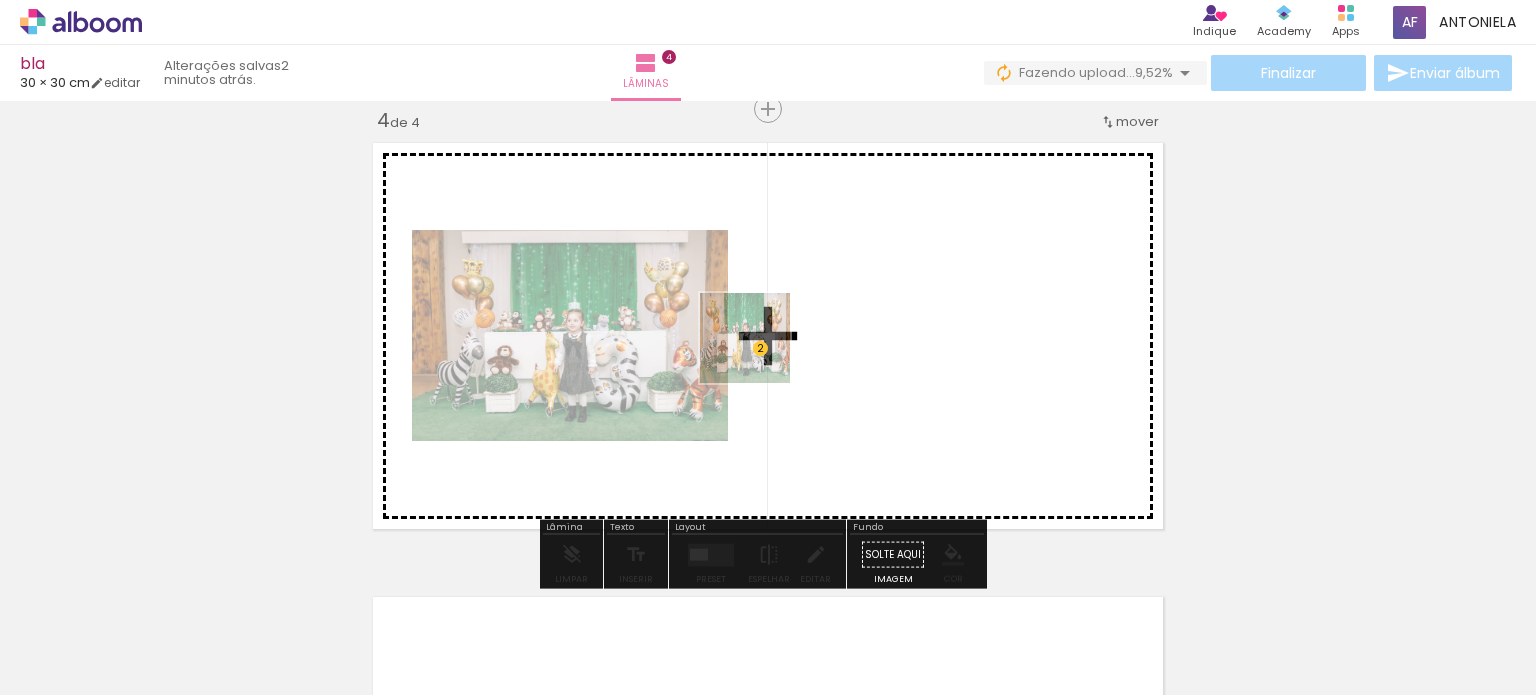 drag, startPoint x: 428, startPoint y: 641, endPoint x: 808, endPoint y: 322, distance: 496.14615 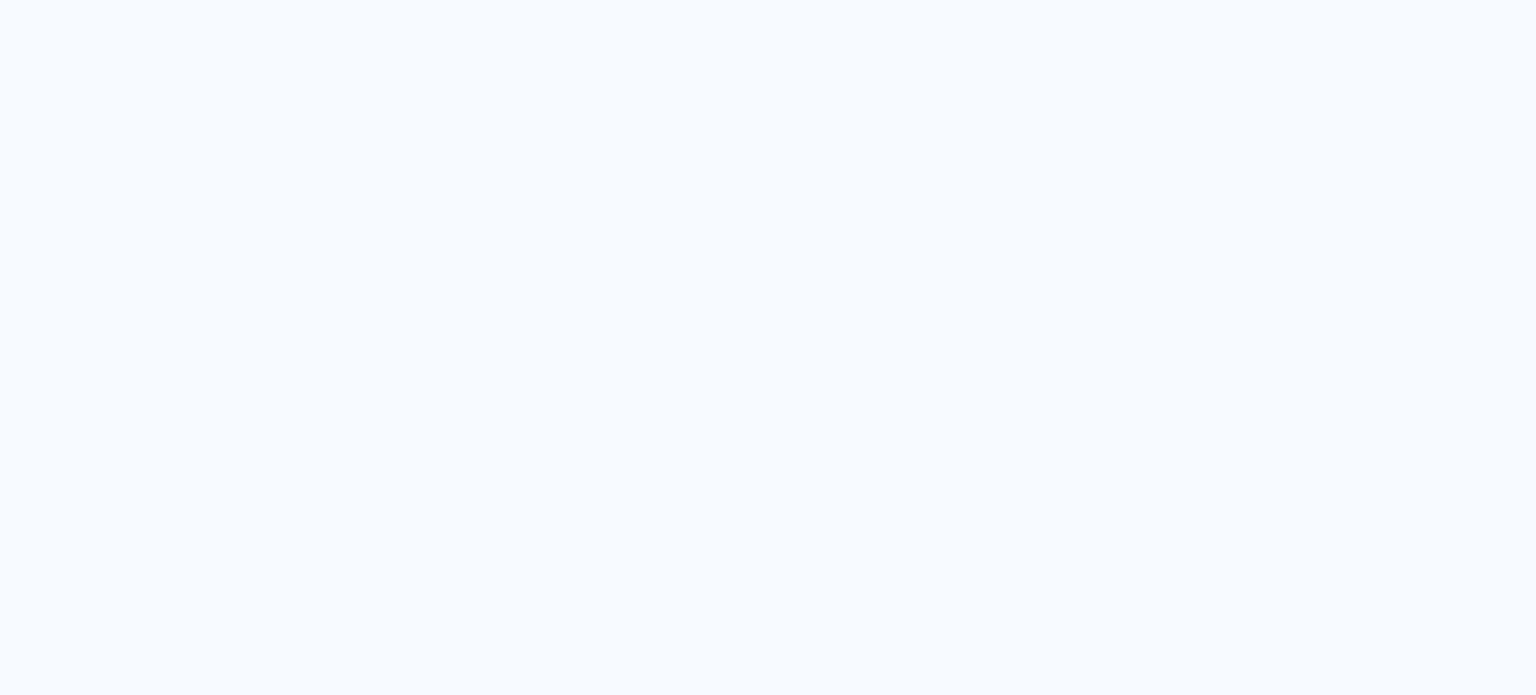 scroll, scrollTop: 0, scrollLeft: 0, axis: both 